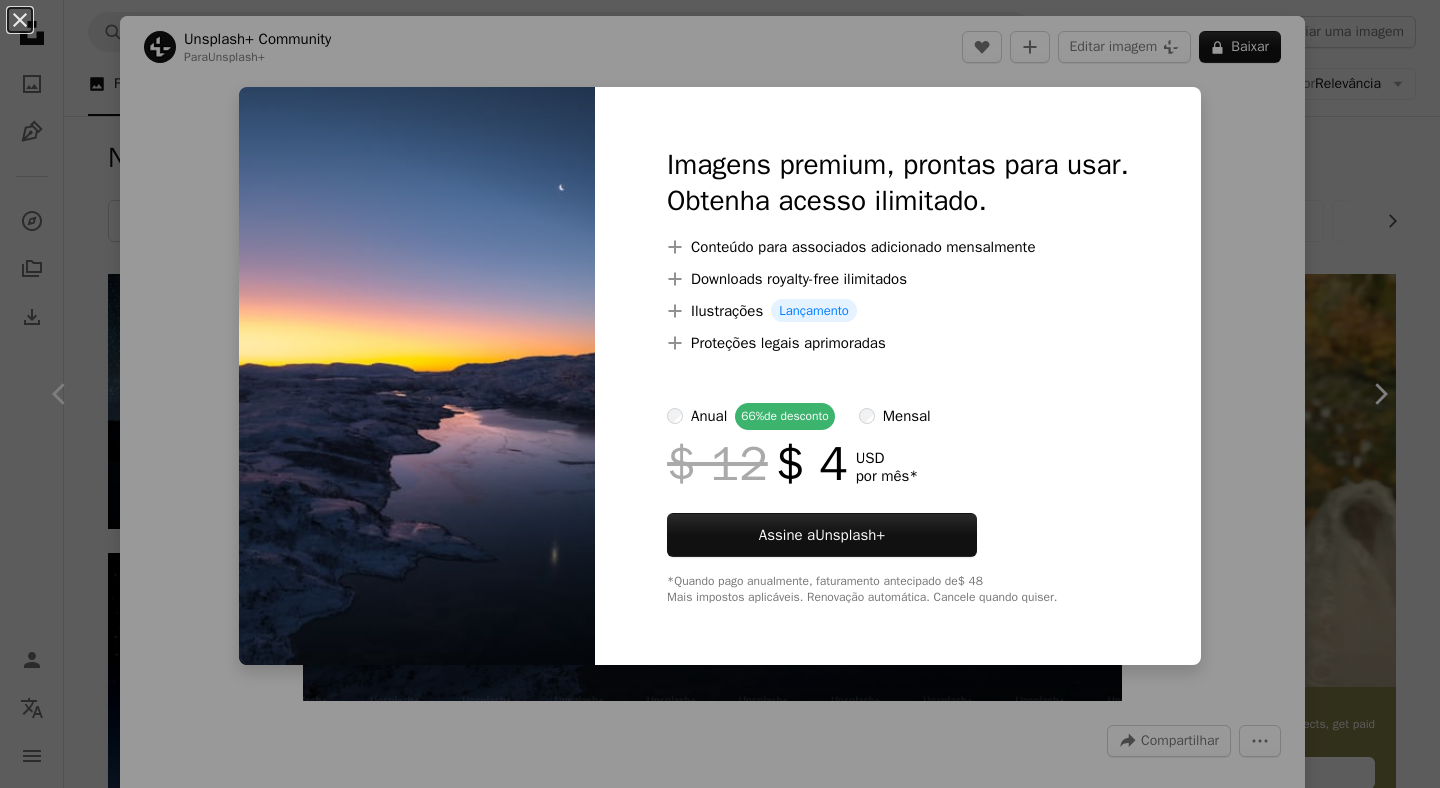 scroll, scrollTop: 1880, scrollLeft: 0, axis: vertical 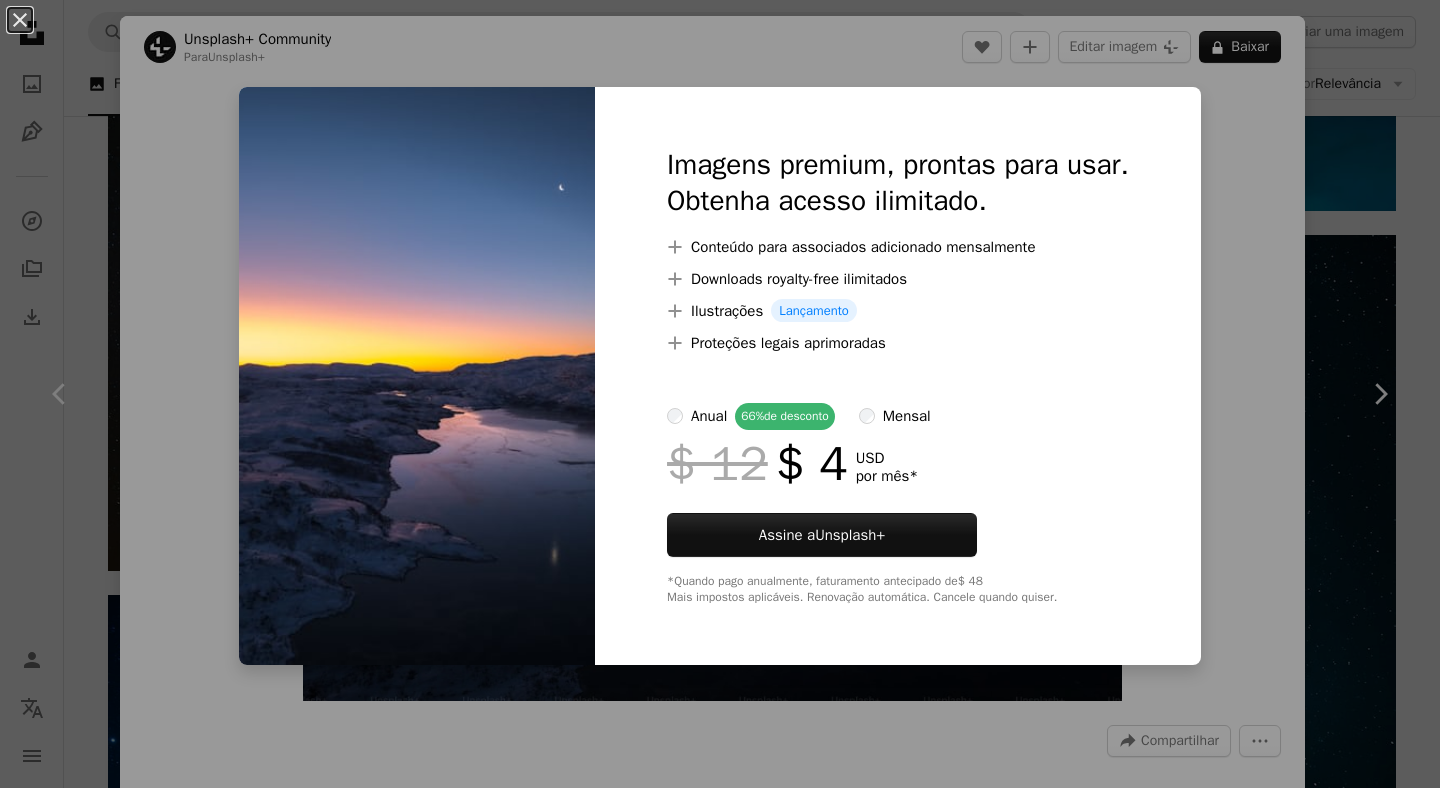 click on "An X shape Imagens premium, prontas para usar. Obtenha acesso ilimitado. A plus sign Conteúdo para associados adicionado mensalmente A plus sign Downloads royalty-free ilimitados A plus sign Ilustrações  Lançamento A plus sign Proteções legais aprimoradas anual 66%  de desconto mensal $ 12   $ 4 USD por mês * Assine a  Unsplash+ *Quando pago anualmente, faturamento antecipado de  $ 48 Mais impostos aplicáveis. Renovação automática. Cancele quando quiser." at bounding box center [720, 394] 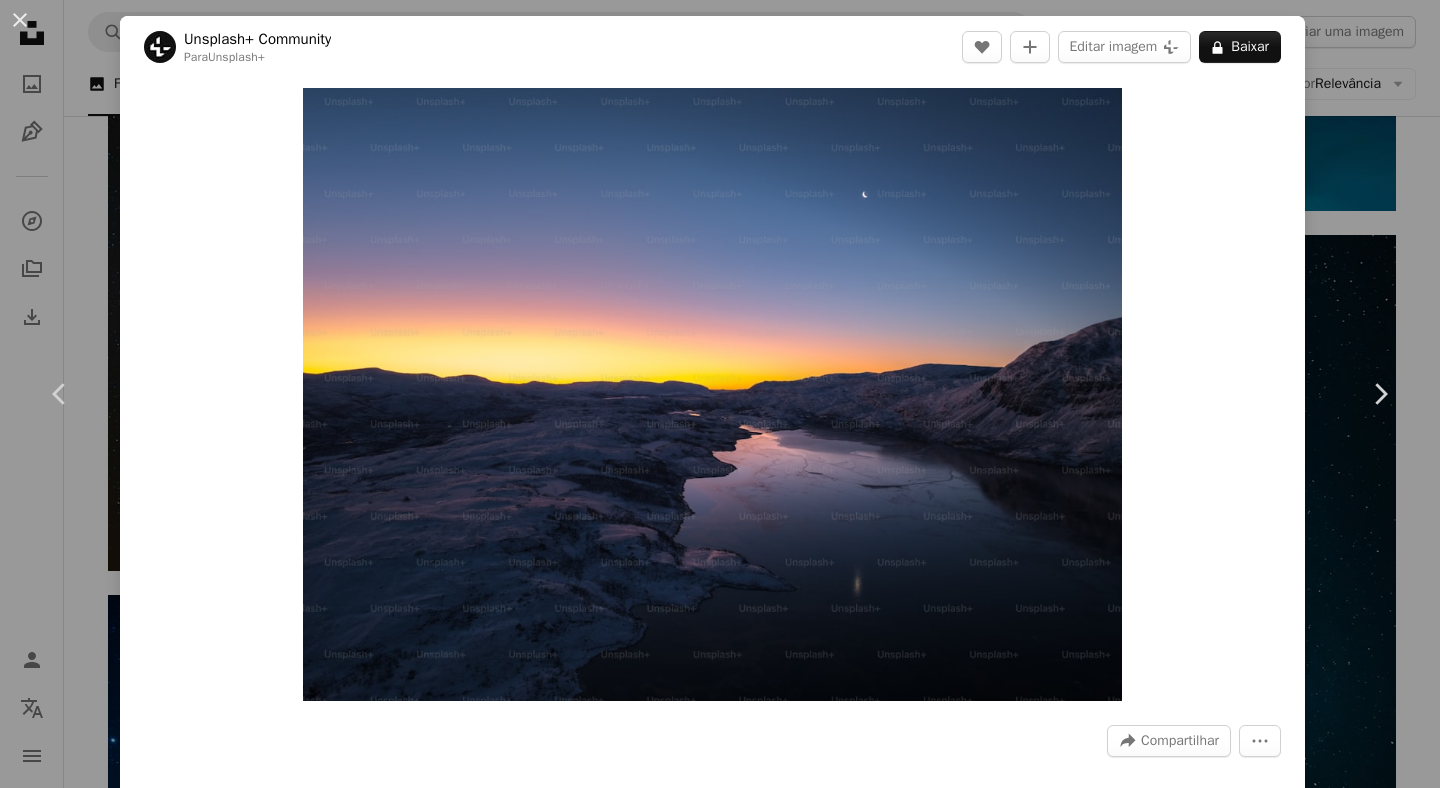 click on "Unsplash+ Community Para  Unsplash+ A heart A plus sign Editar imagem   Plus sign for Unsplash+ A lock   Baixar Zoom in A forward-right arrow Compartilhar More Actions Imagens relacionadas Plus sign for Unsplash+ A heart A plus sign Unsplash+ Community Para  Unsplash+ A lock   Baixar Plus sign for Unsplash+ A heart A plus sign Unsplash+ Community Para  Unsplash+ A lock   Baixar A heart A plus sign" at bounding box center [720, 394] 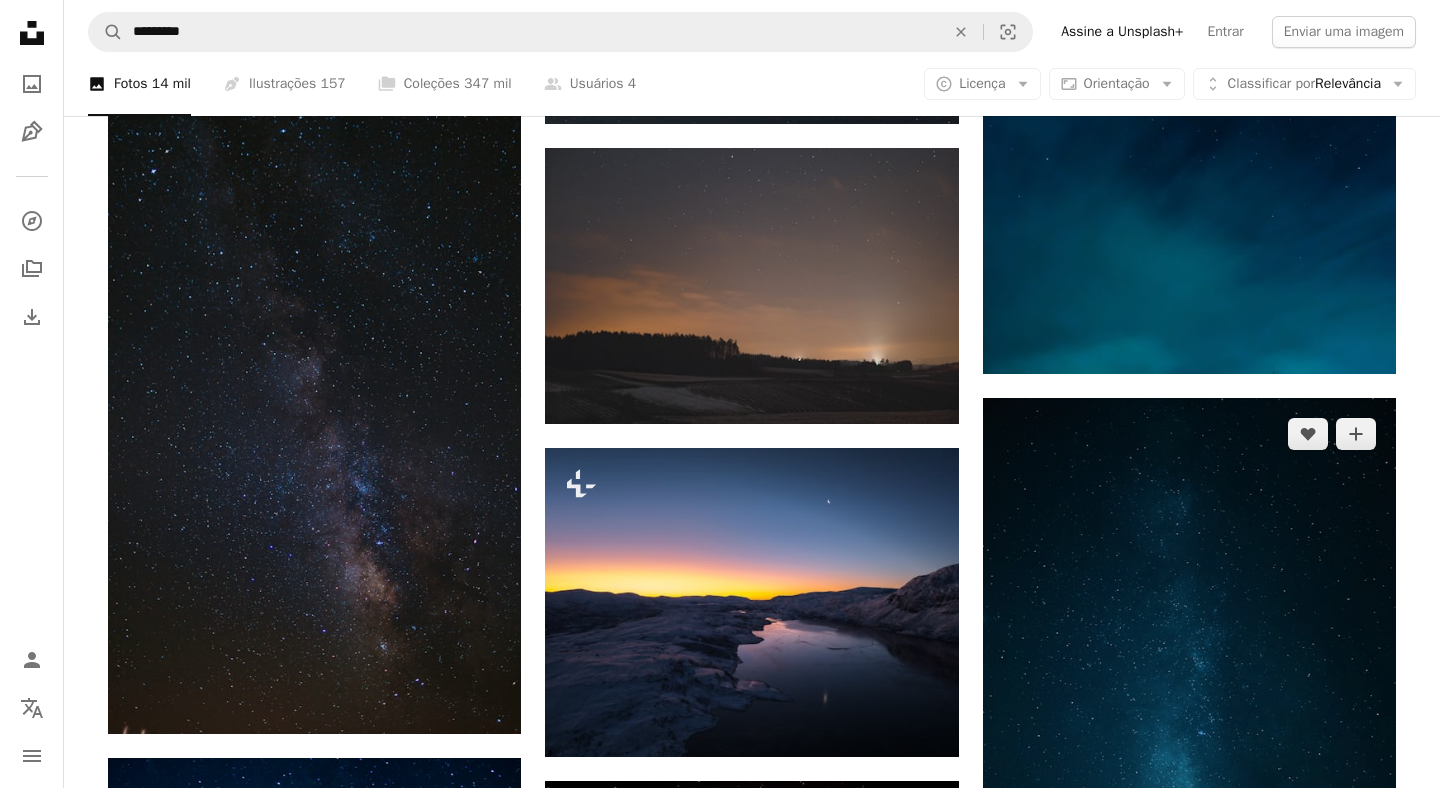 scroll, scrollTop: 1690, scrollLeft: 0, axis: vertical 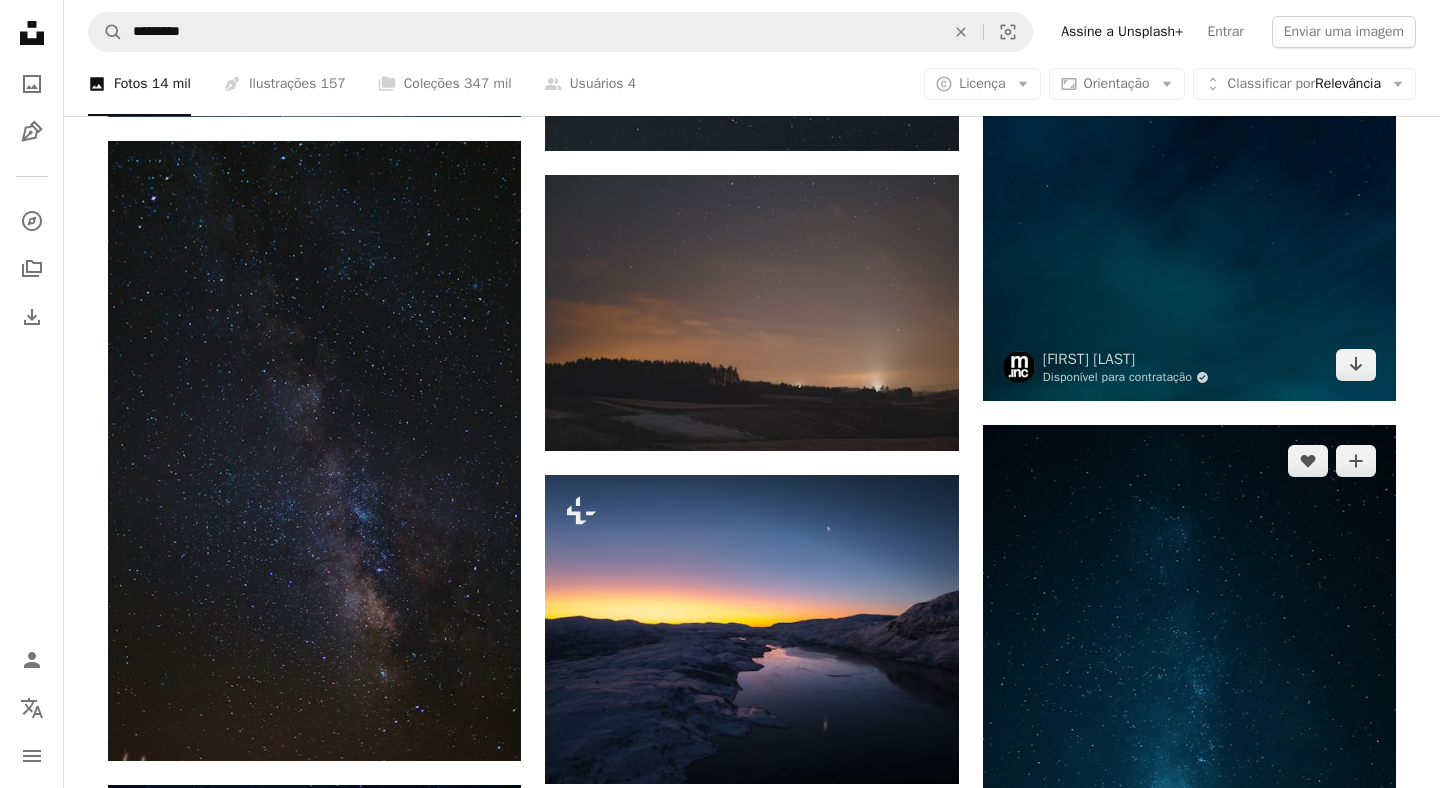 click on "Disponível para contratação A checkmark inside of a circle" at bounding box center (1126, 377) 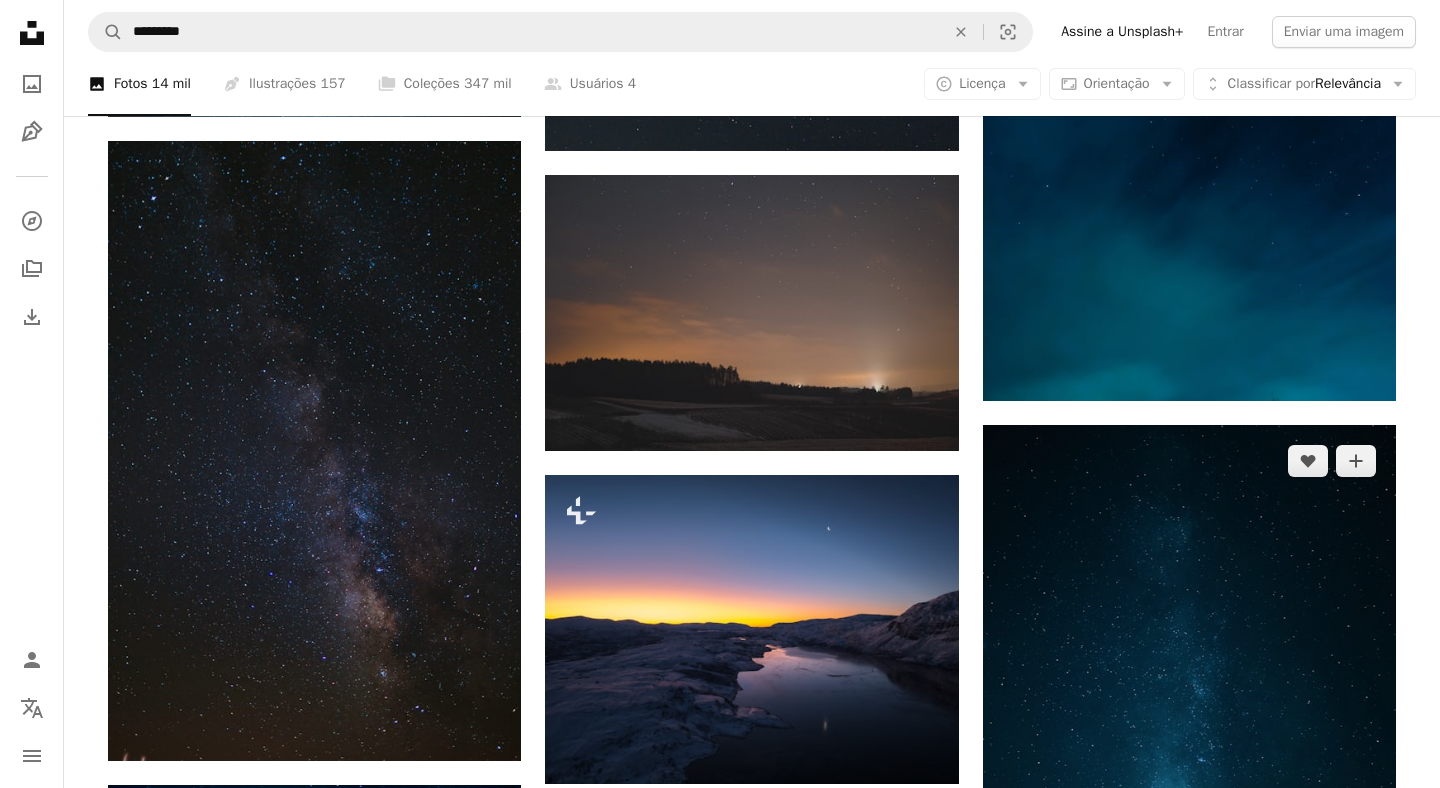 scroll, scrollTop: 0, scrollLeft: 0, axis: both 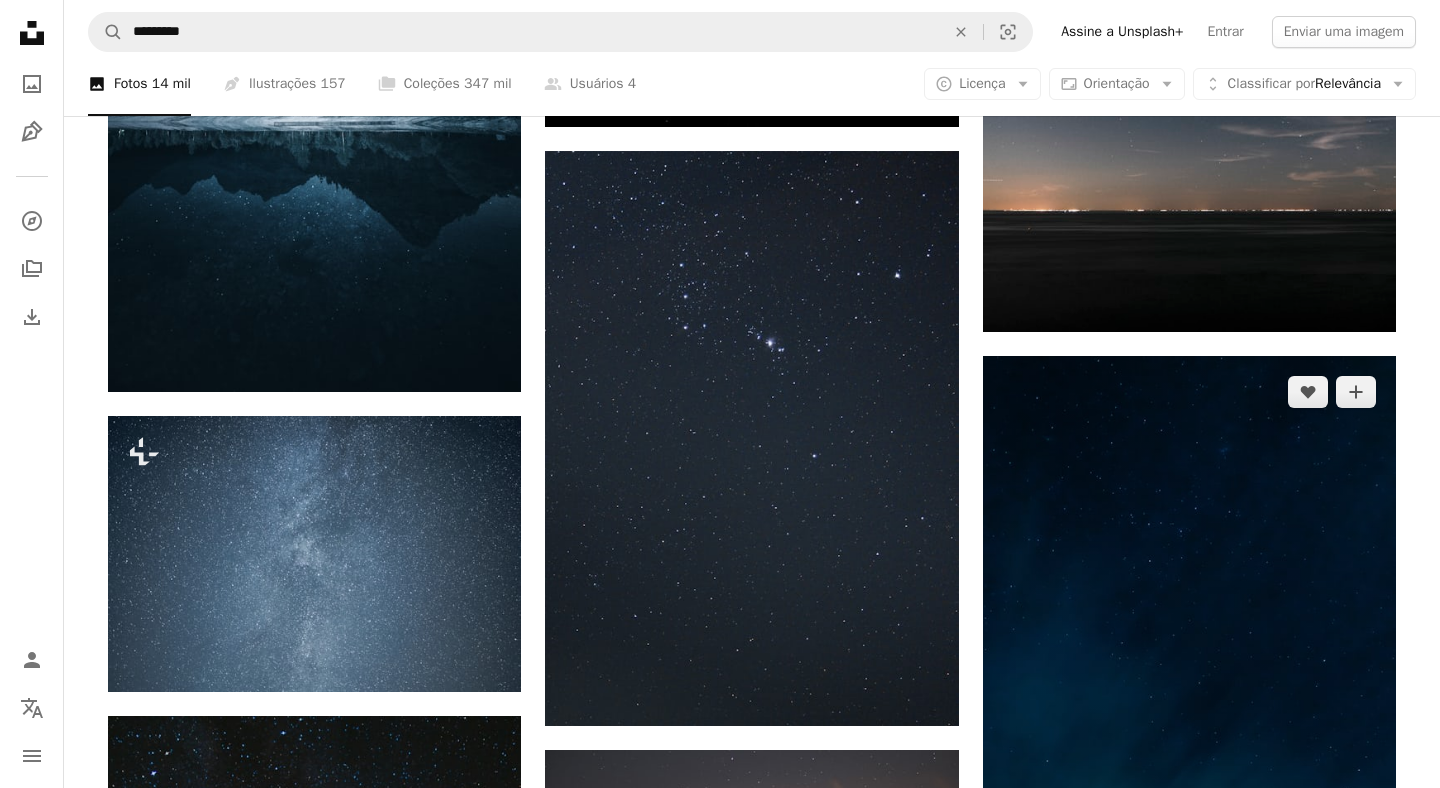 click at bounding box center (1189, 666) 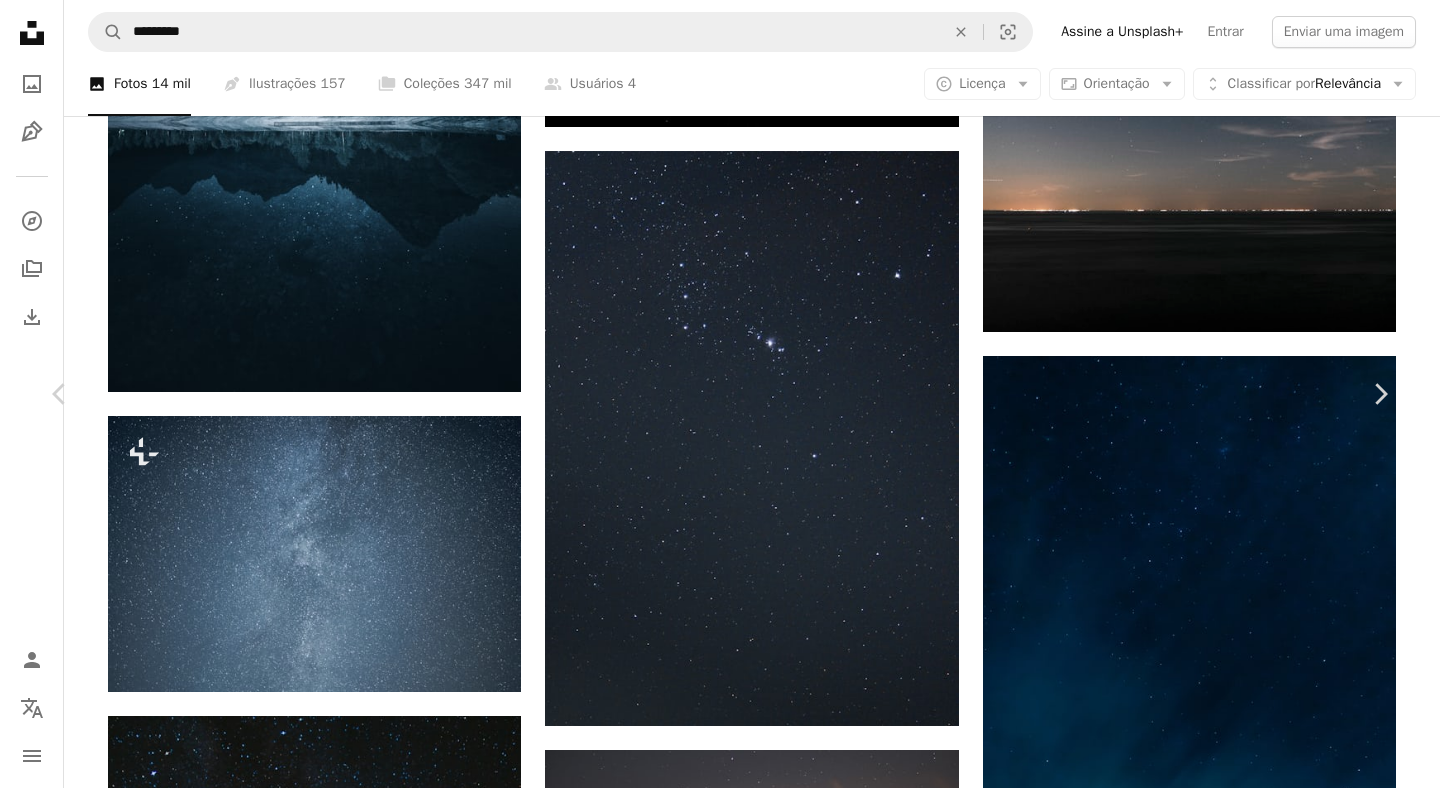 click on "Baixar gratuitamente" at bounding box center (1170, 3738) 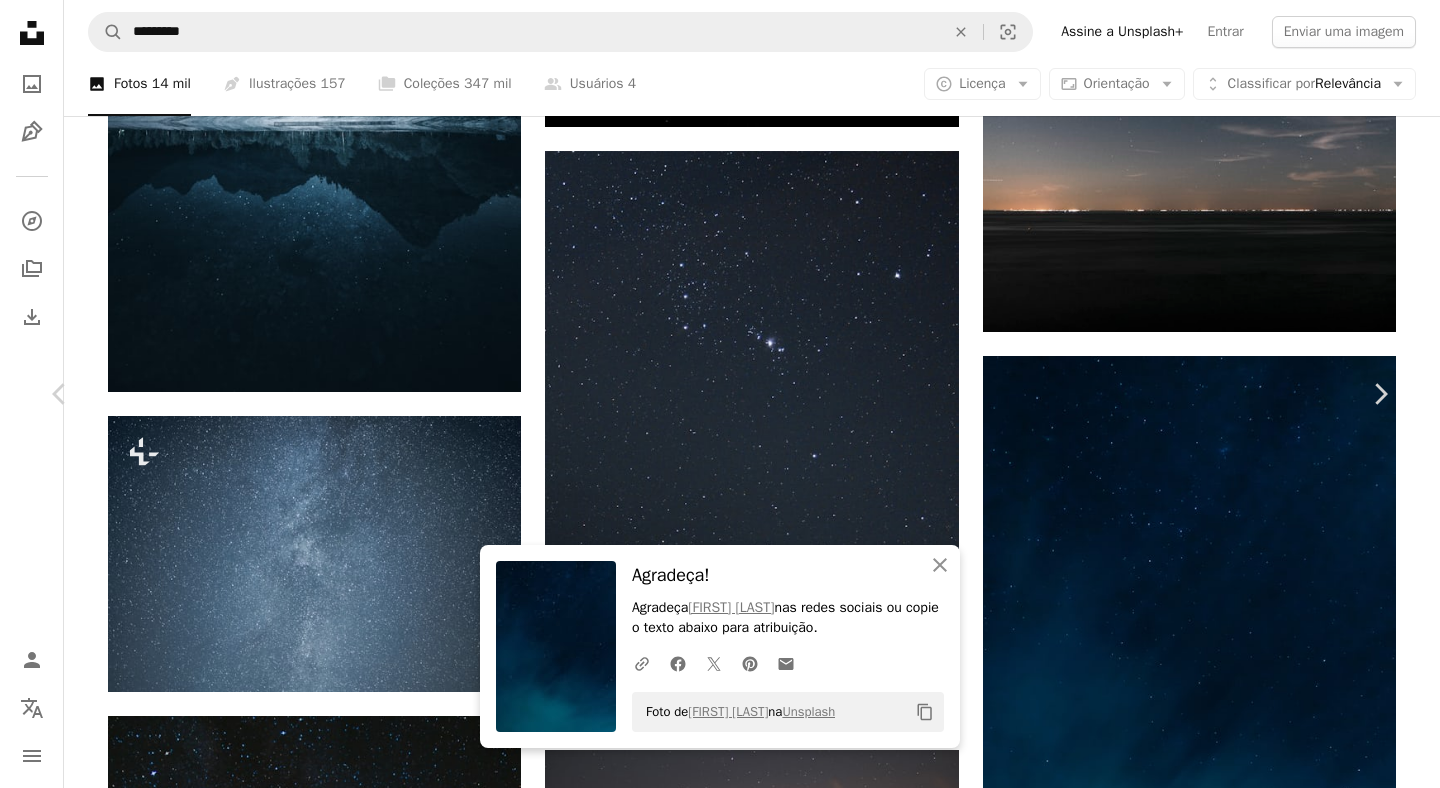click on "Baixar gratuitamente" at bounding box center [1170, 3738] 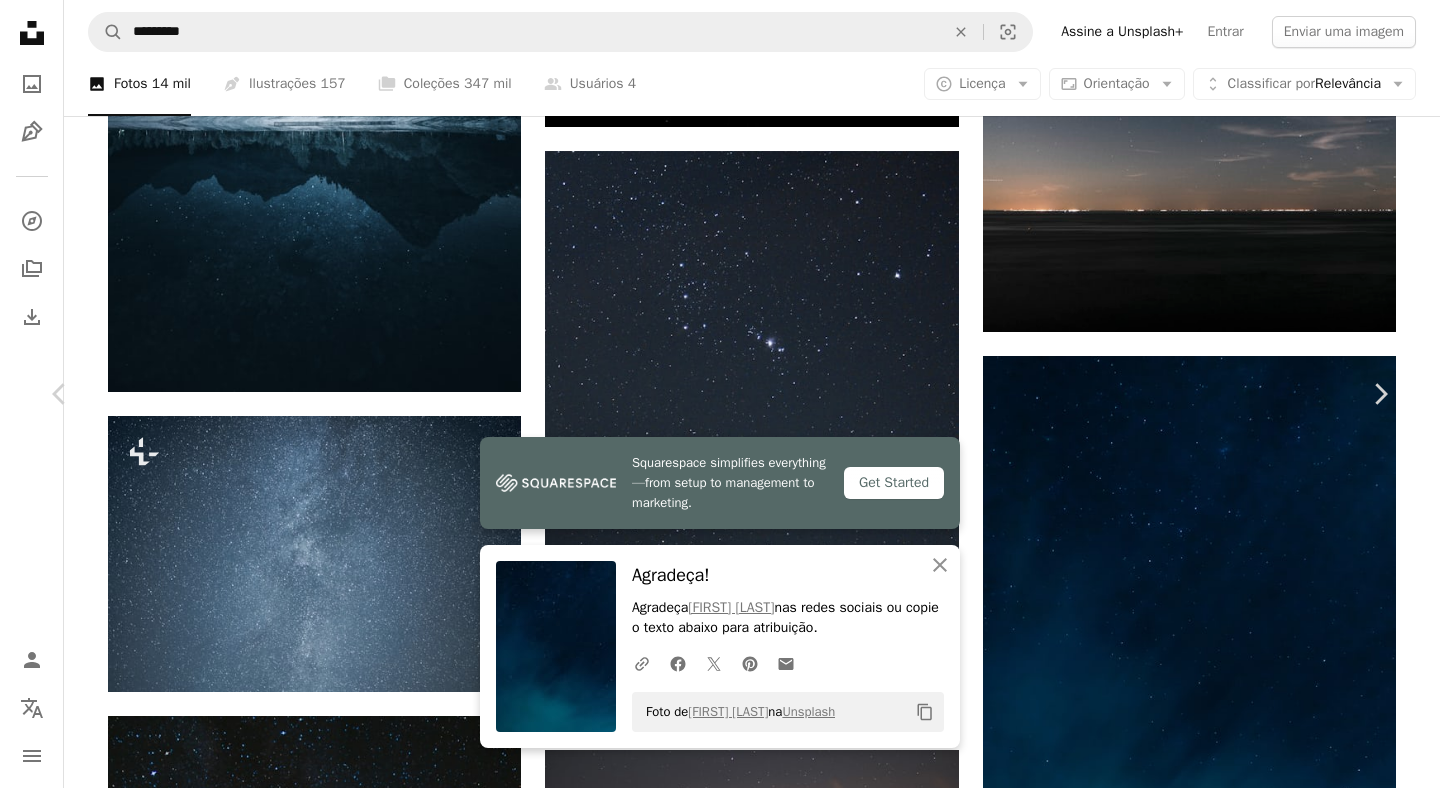 click on "Foto de [NAME] na Unsplash
Copy content [NAME] Disponível para contratação Imagens de domínio público  |   ↗" at bounding box center [720, 4085] 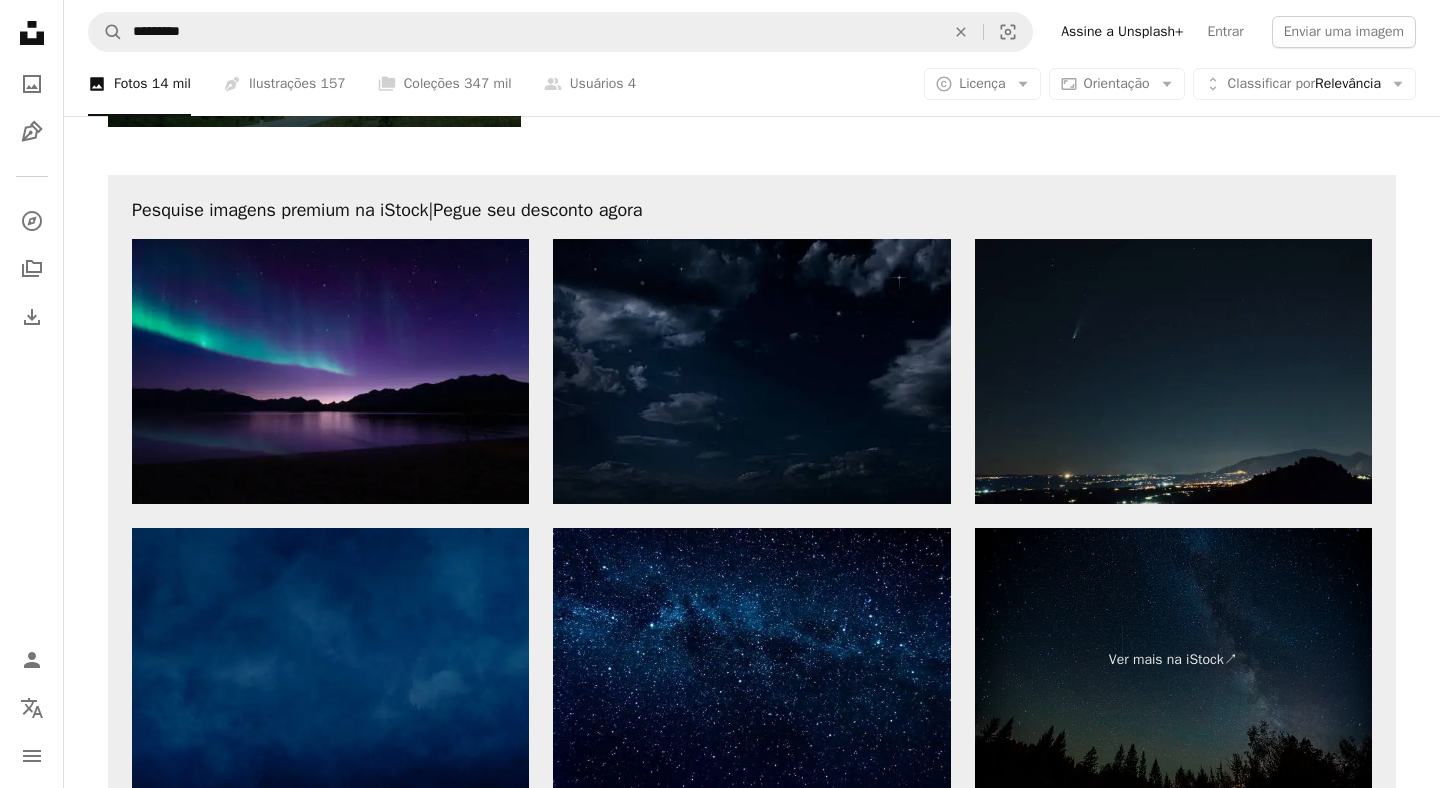 scroll, scrollTop: 3633, scrollLeft: 0, axis: vertical 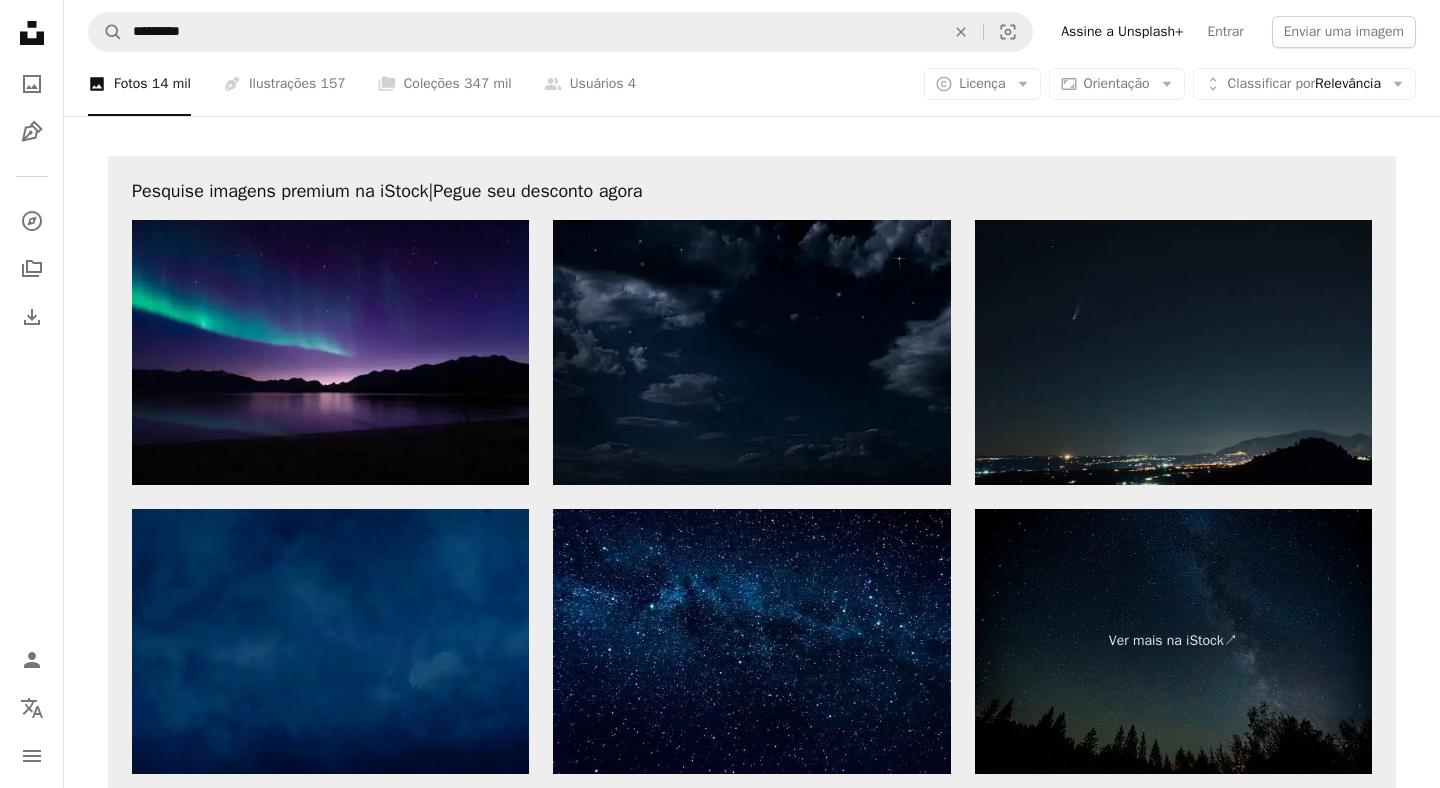 click at bounding box center (1173, 352) 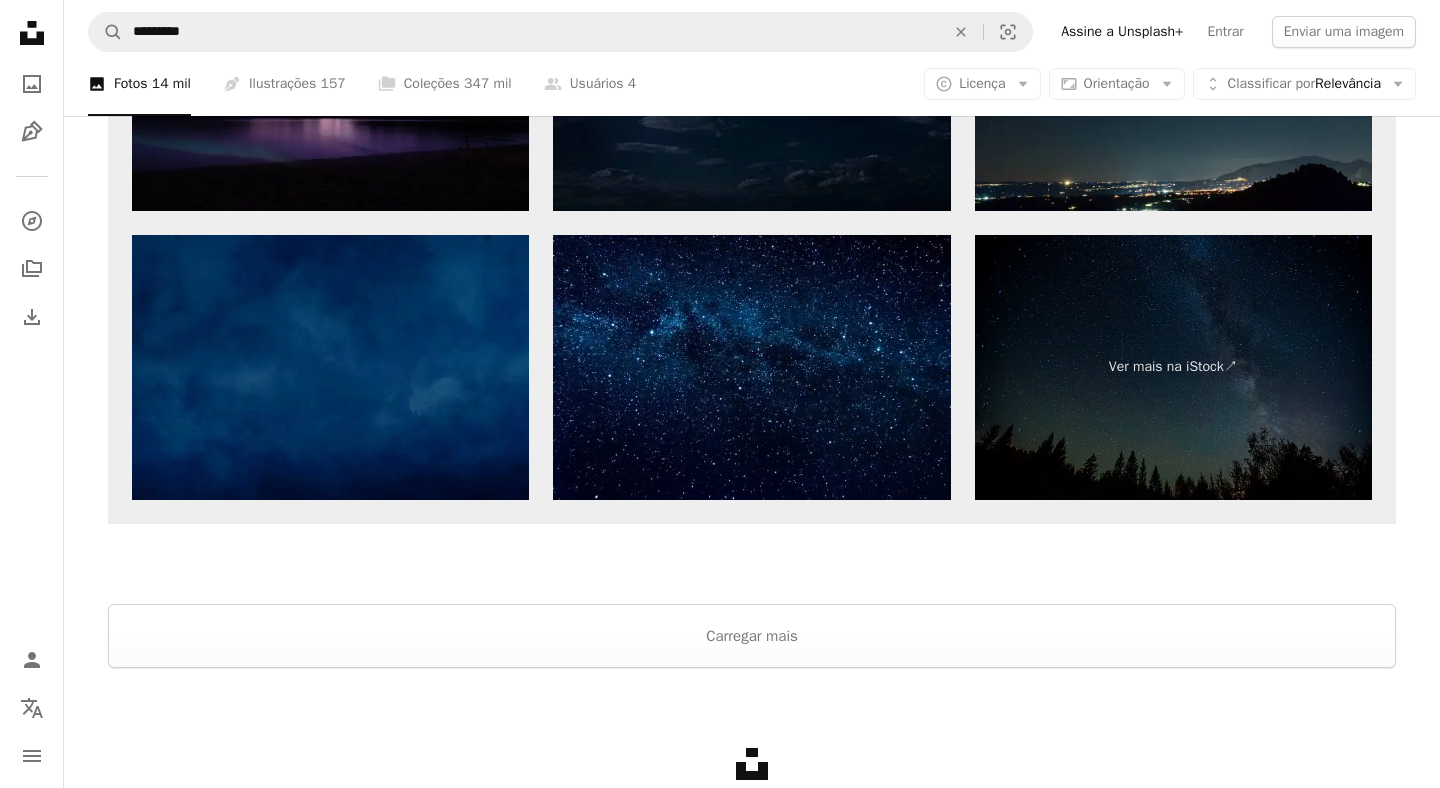 scroll, scrollTop: 4017, scrollLeft: 0, axis: vertical 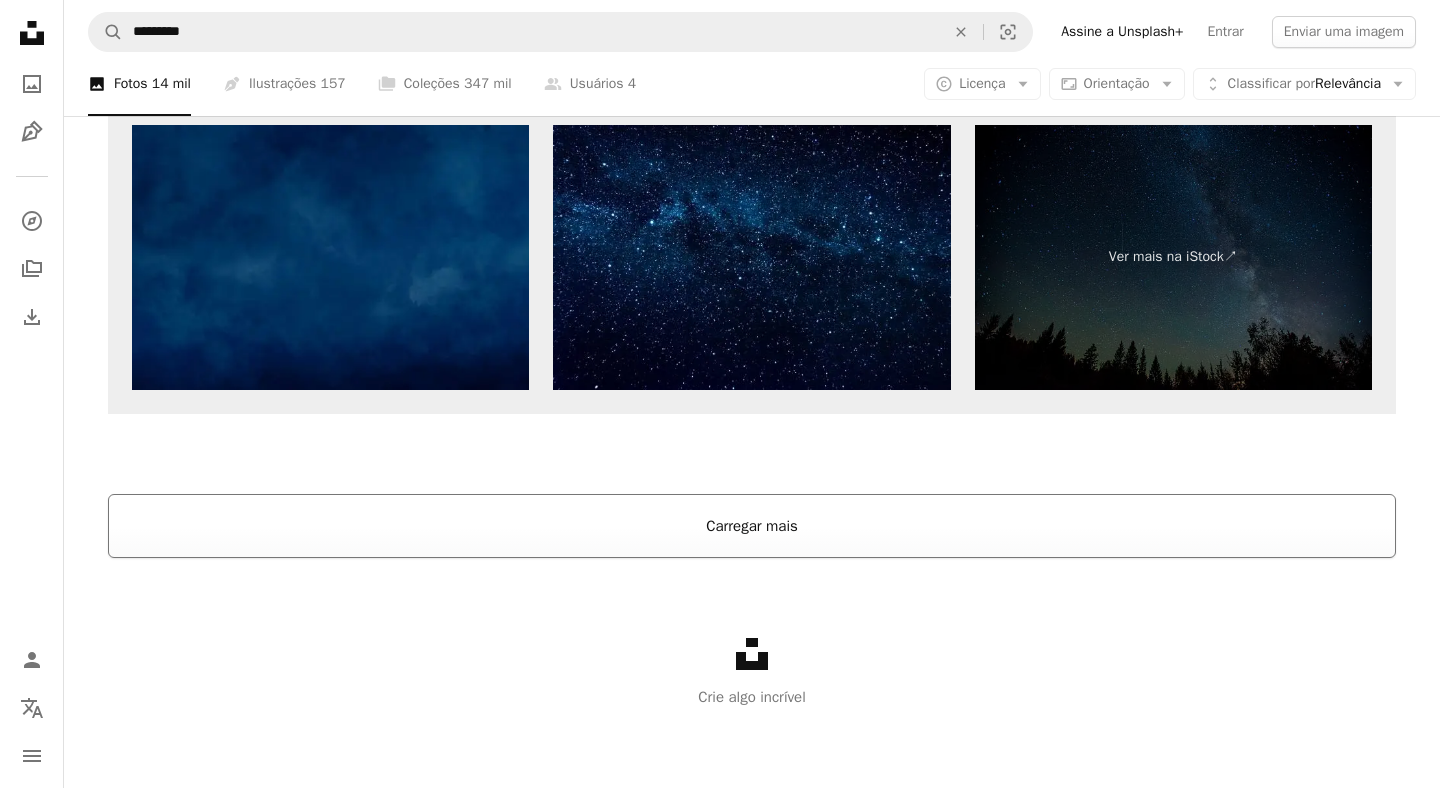 click on "Carregar mais" at bounding box center [752, 526] 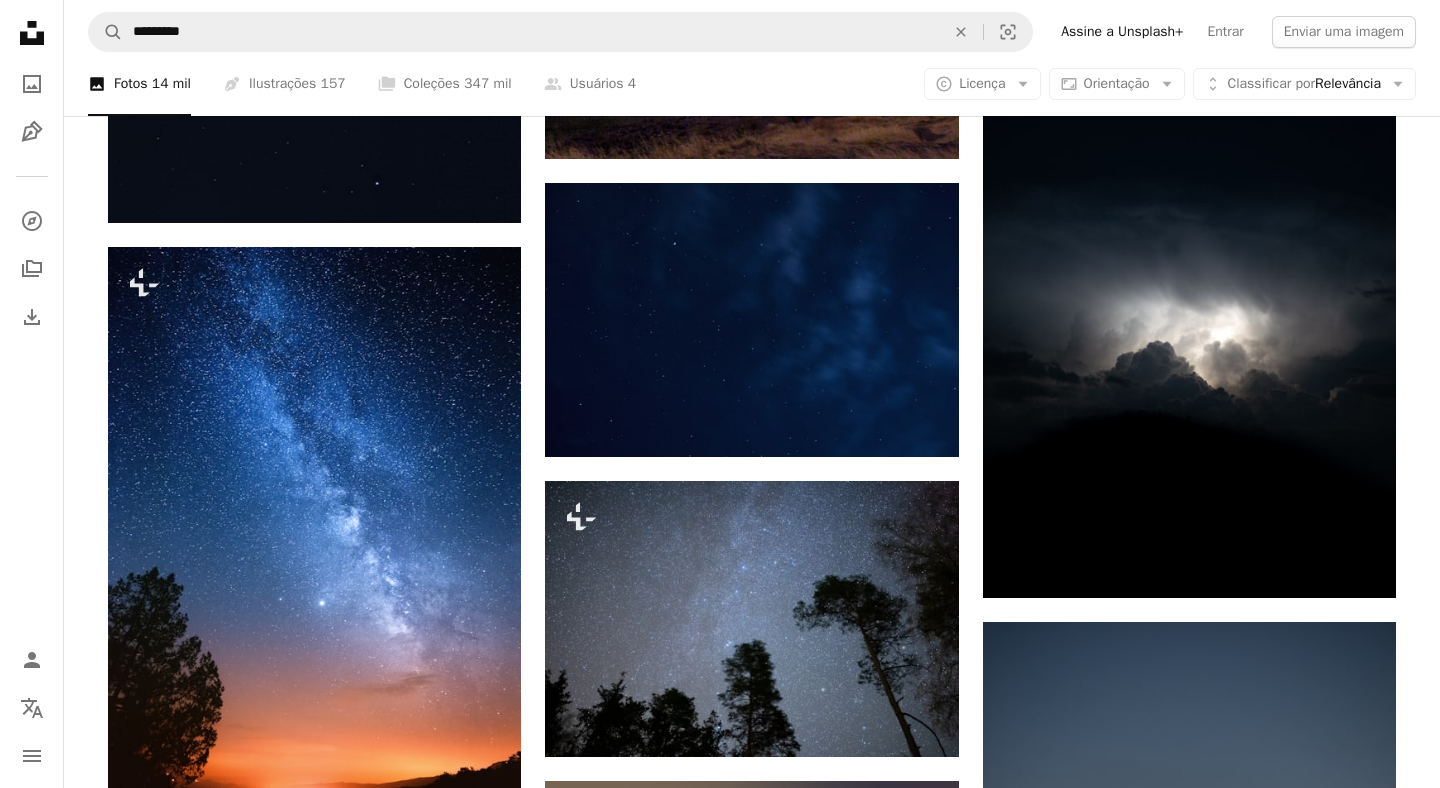 scroll, scrollTop: 5983, scrollLeft: 0, axis: vertical 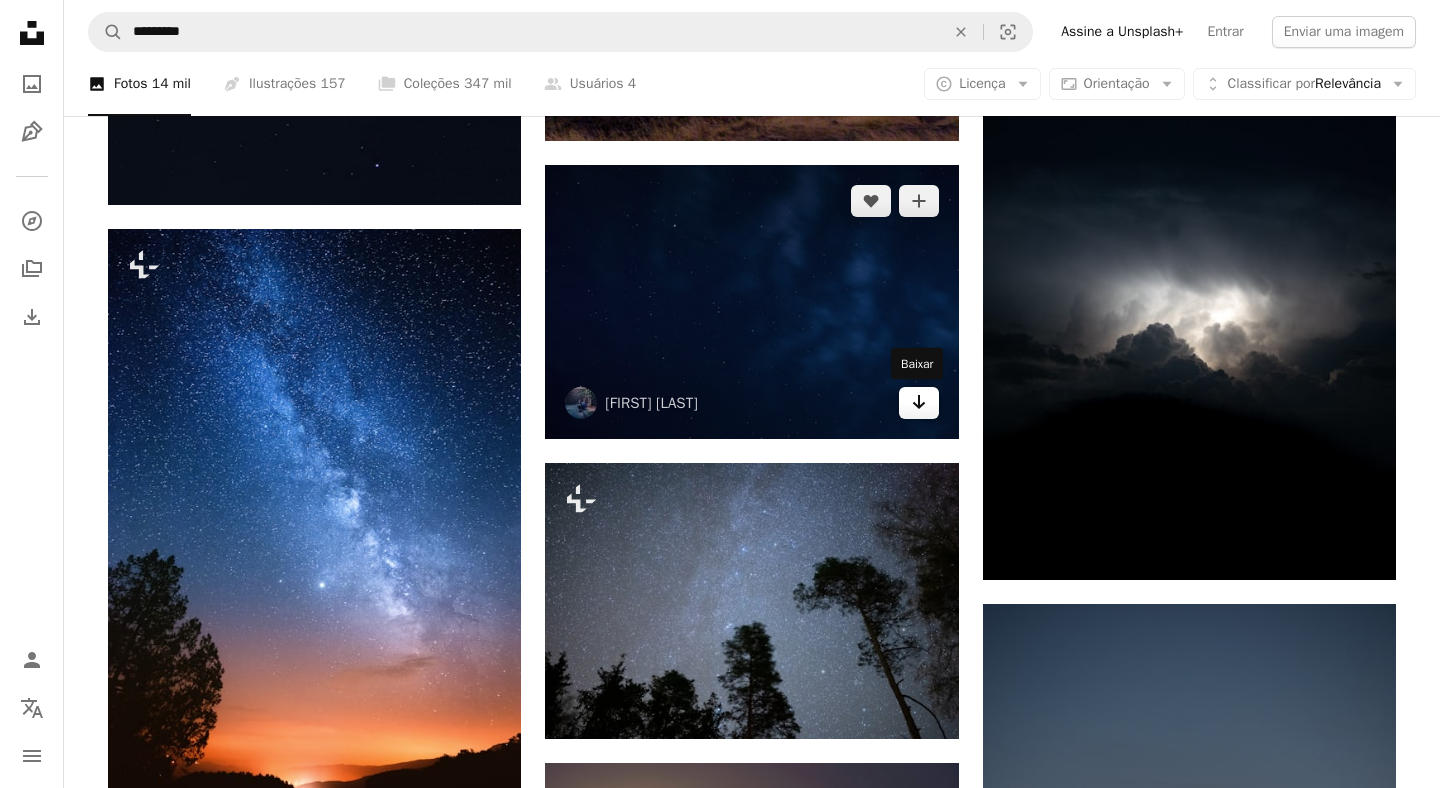 click on "Arrow pointing down" 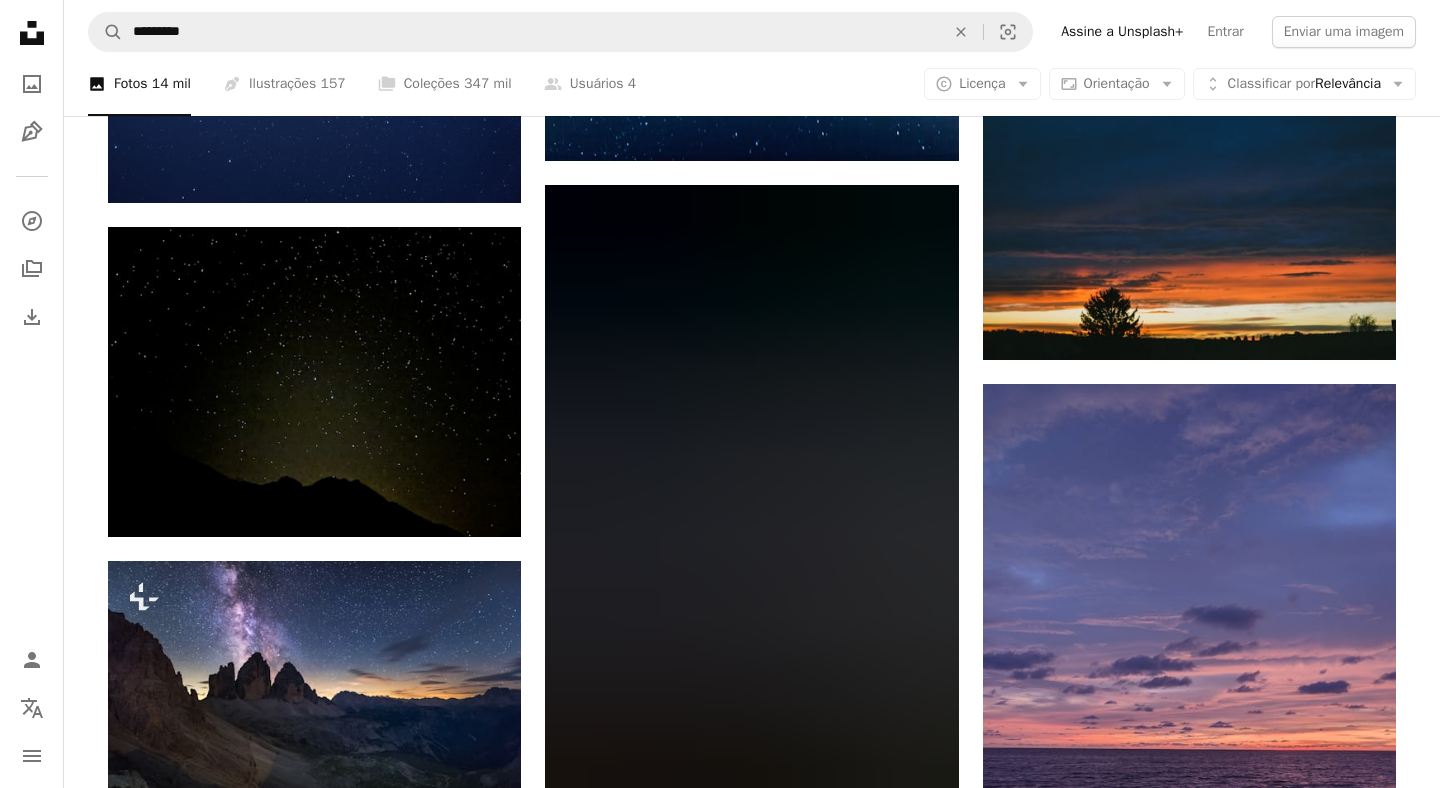 scroll, scrollTop: 9425, scrollLeft: 0, axis: vertical 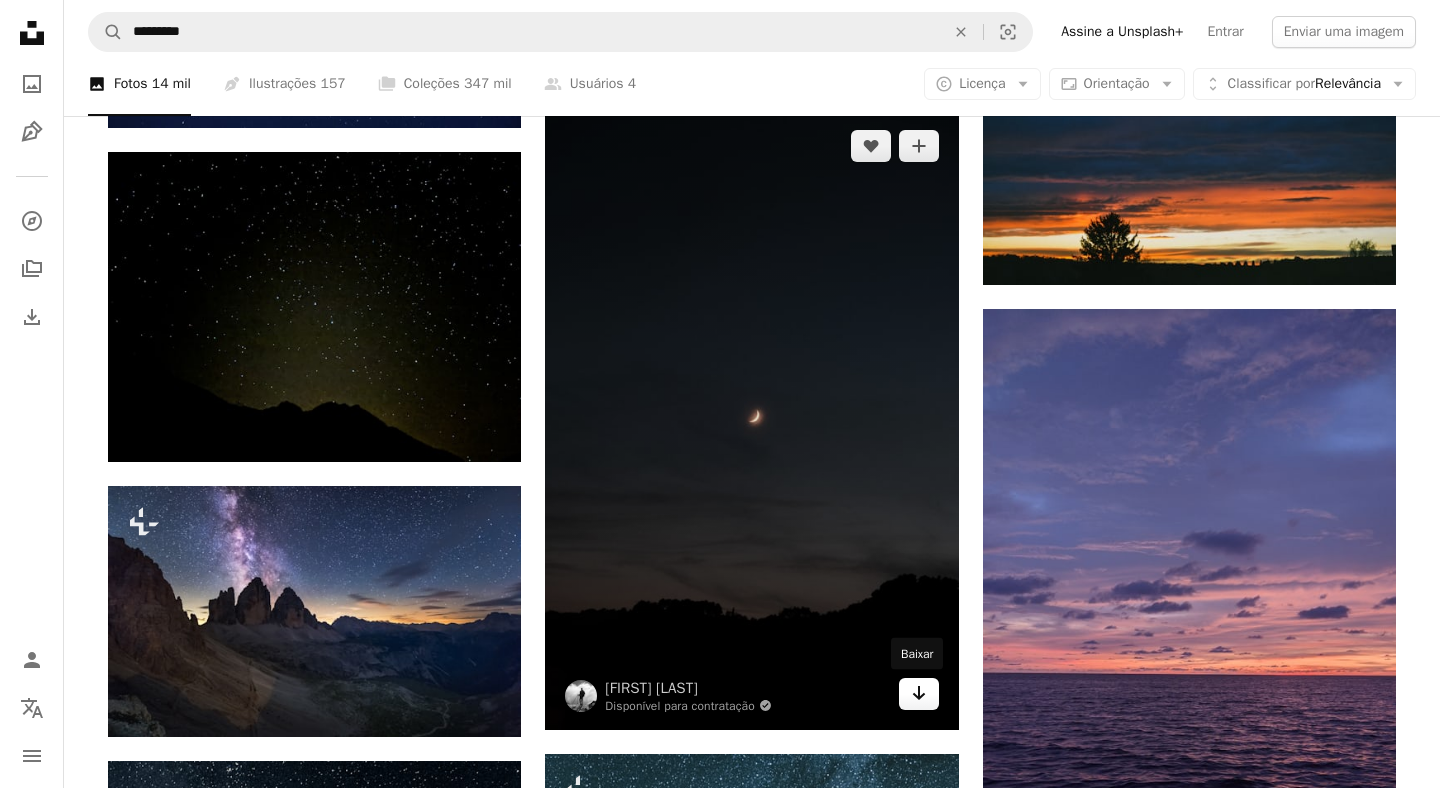 click on "Arrow pointing down" 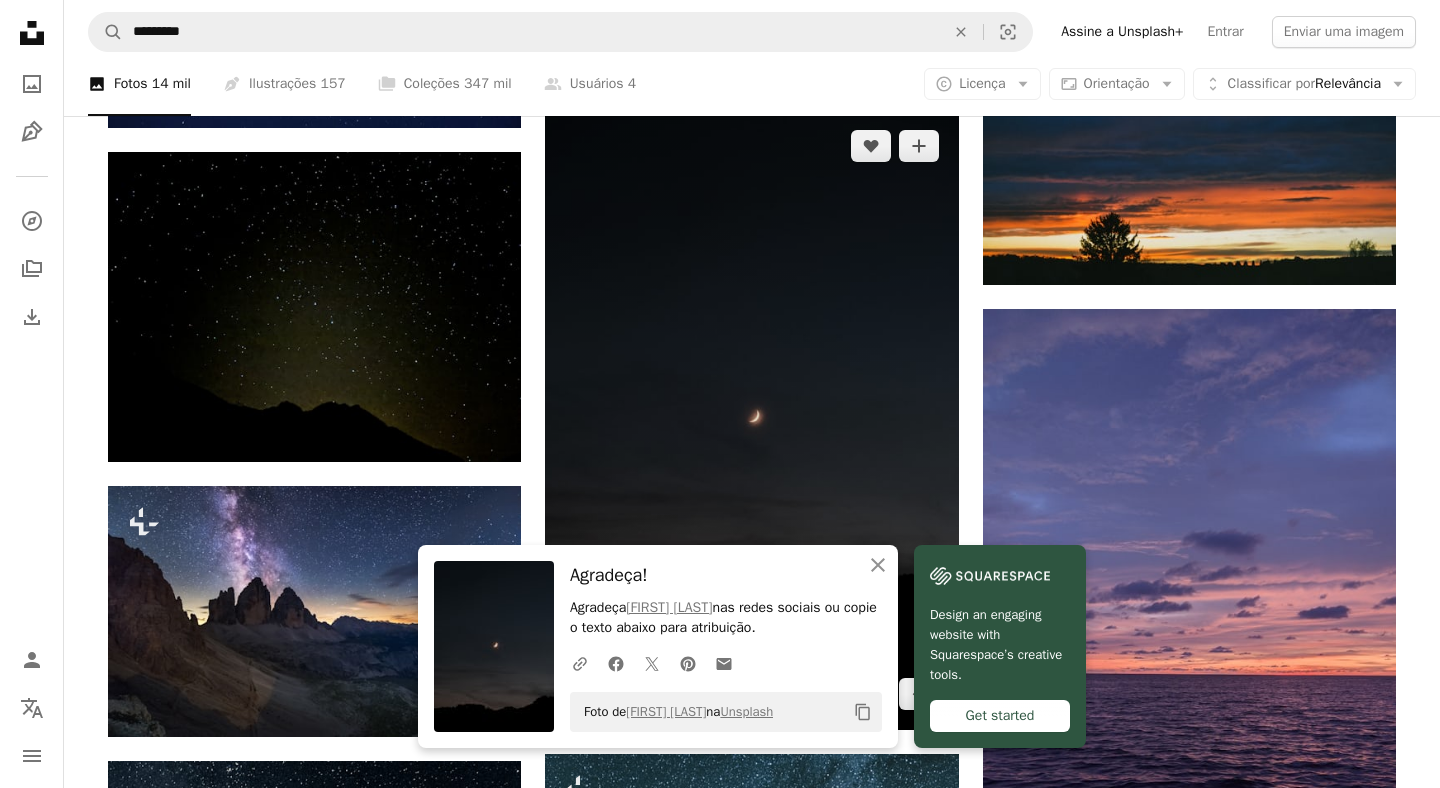 click at bounding box center [751, 420] 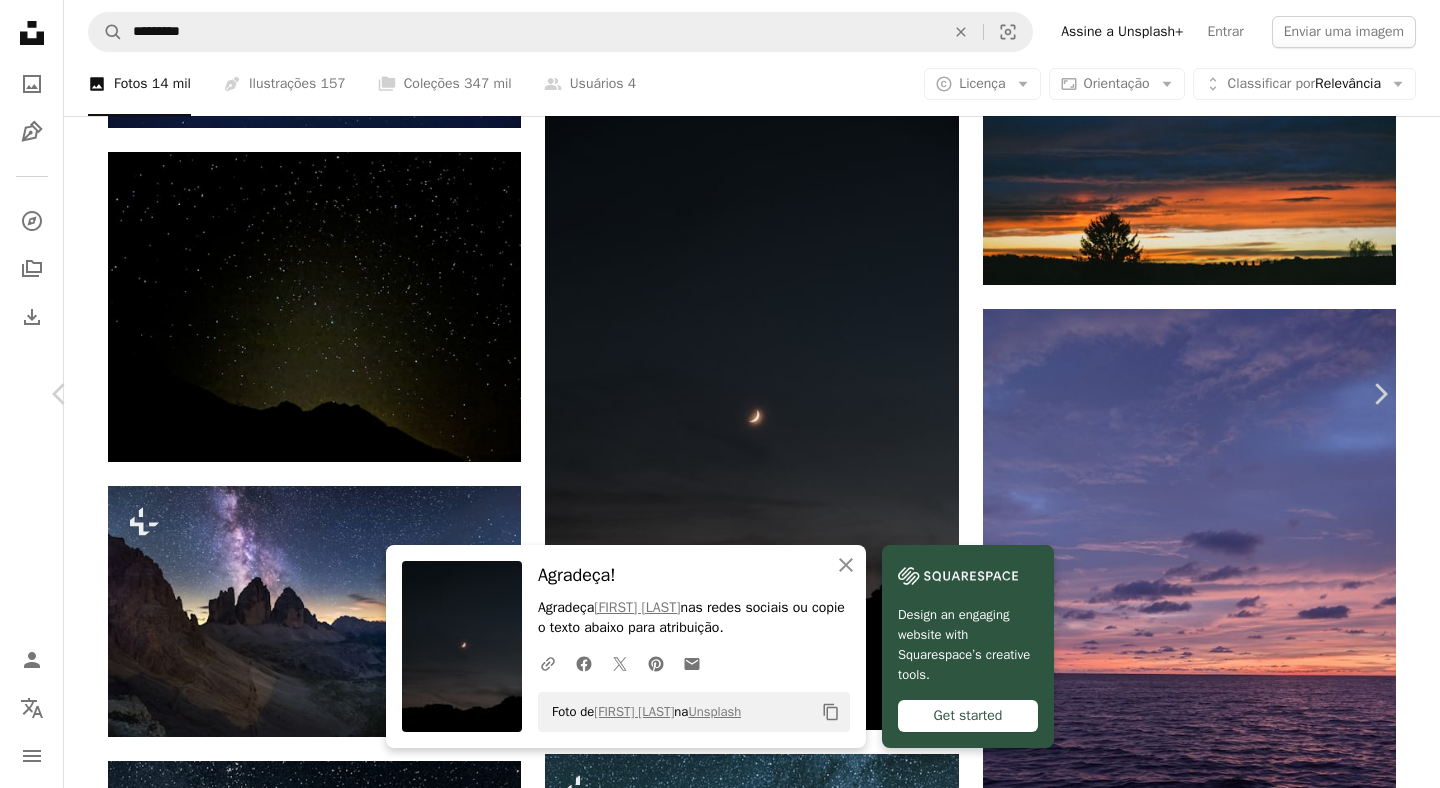 scroll, scrollTop: 1386, scrollLeft: 0, axis: vertical 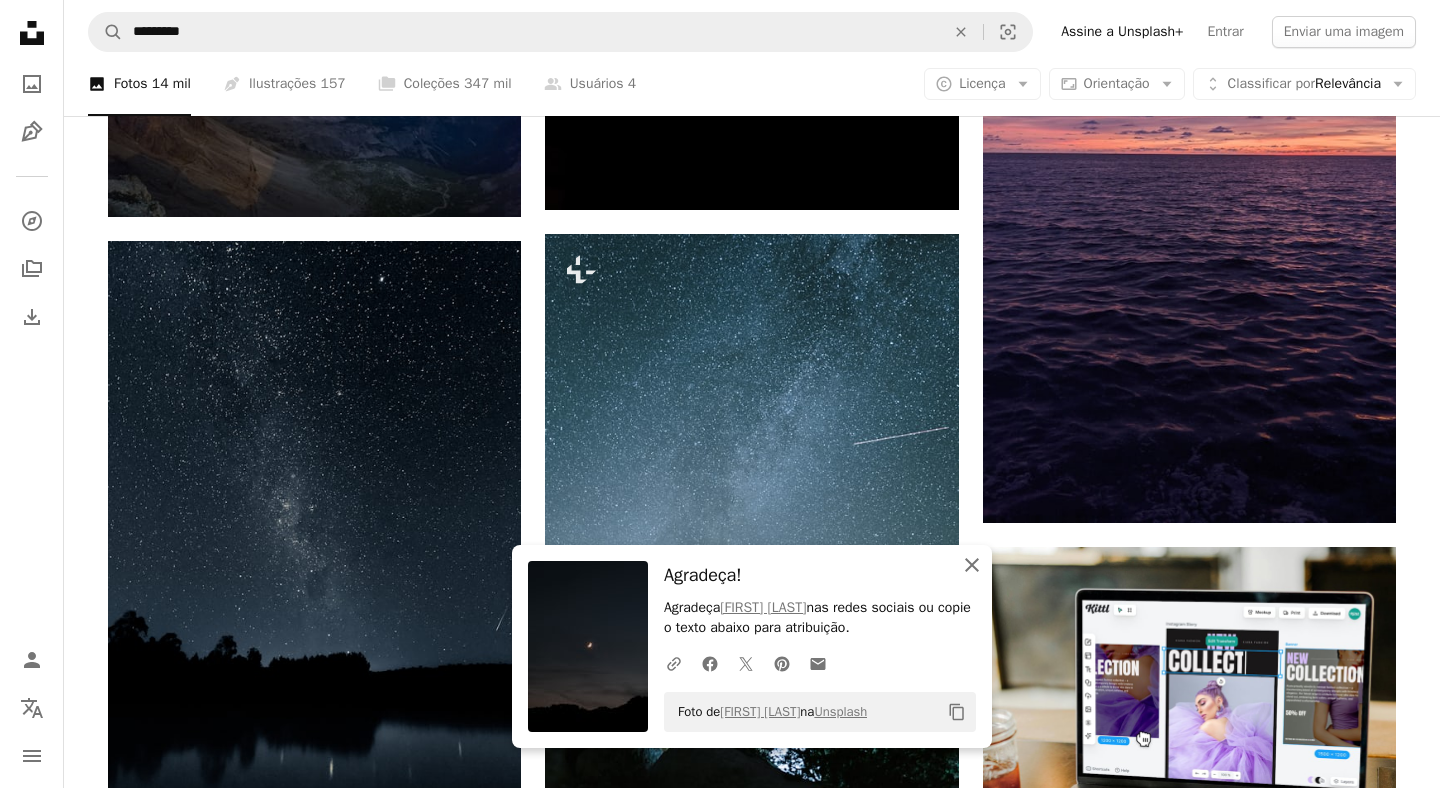 click 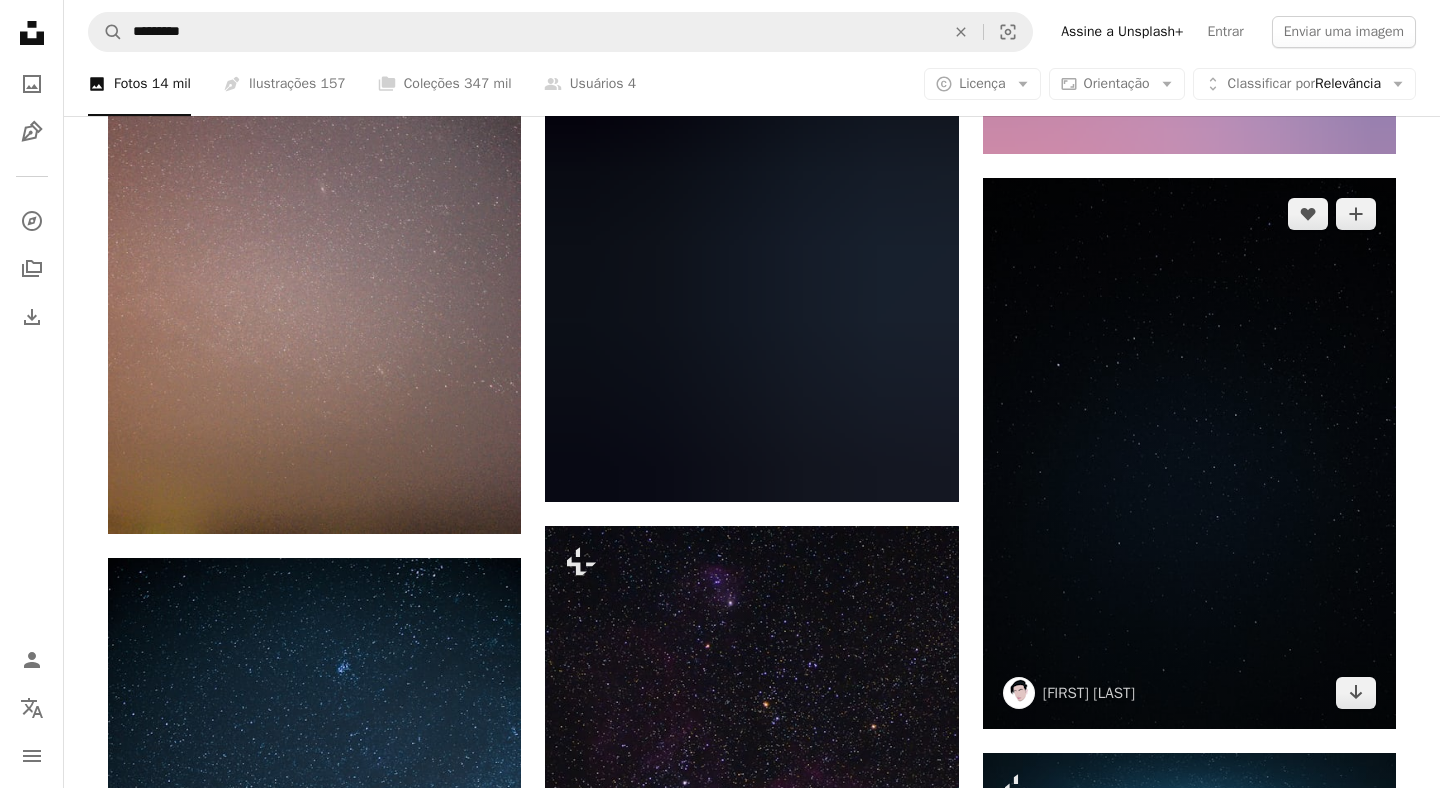 scroll, scrollTop: 12461, scrollLeft: 0, axis: vertical 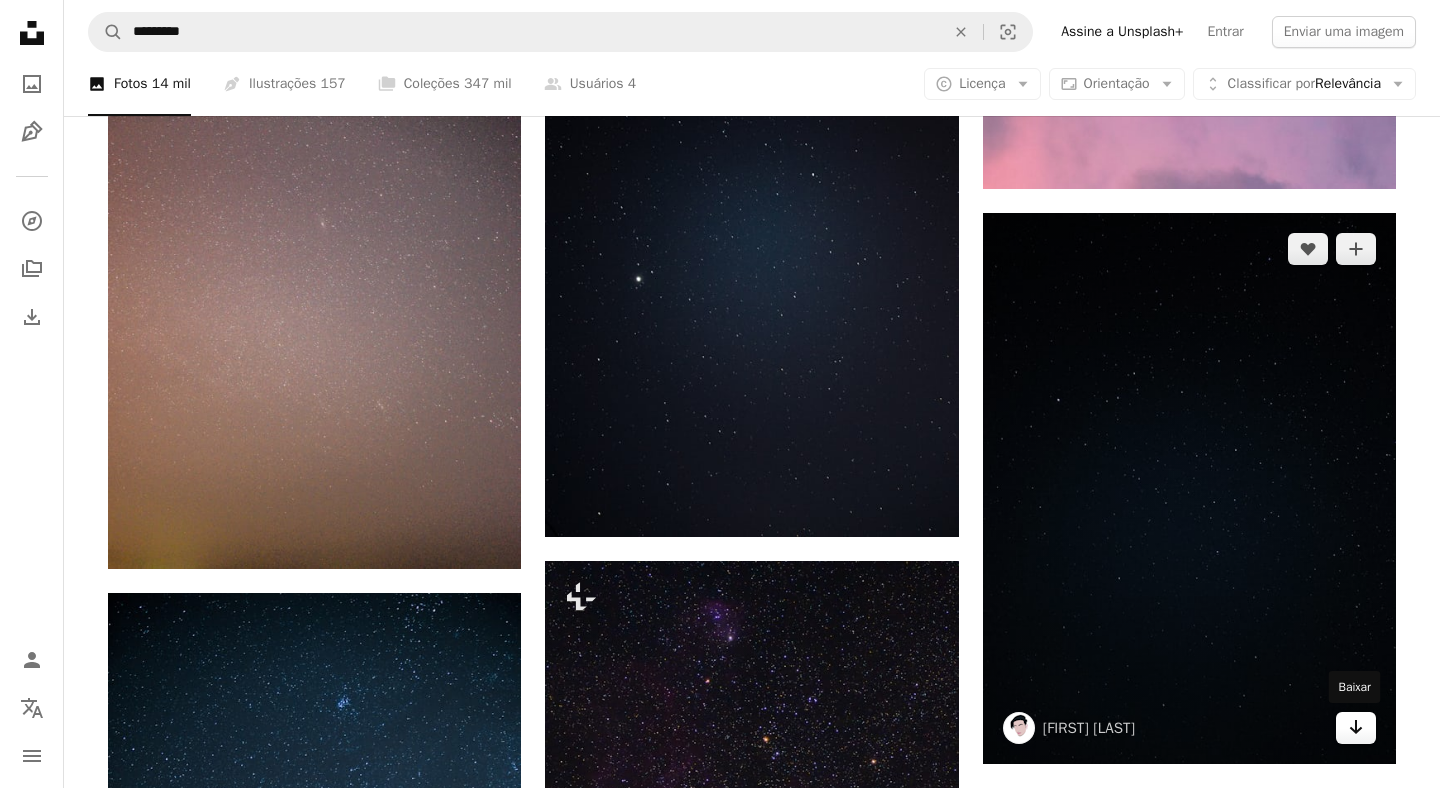 click on "Arrow pointing down" 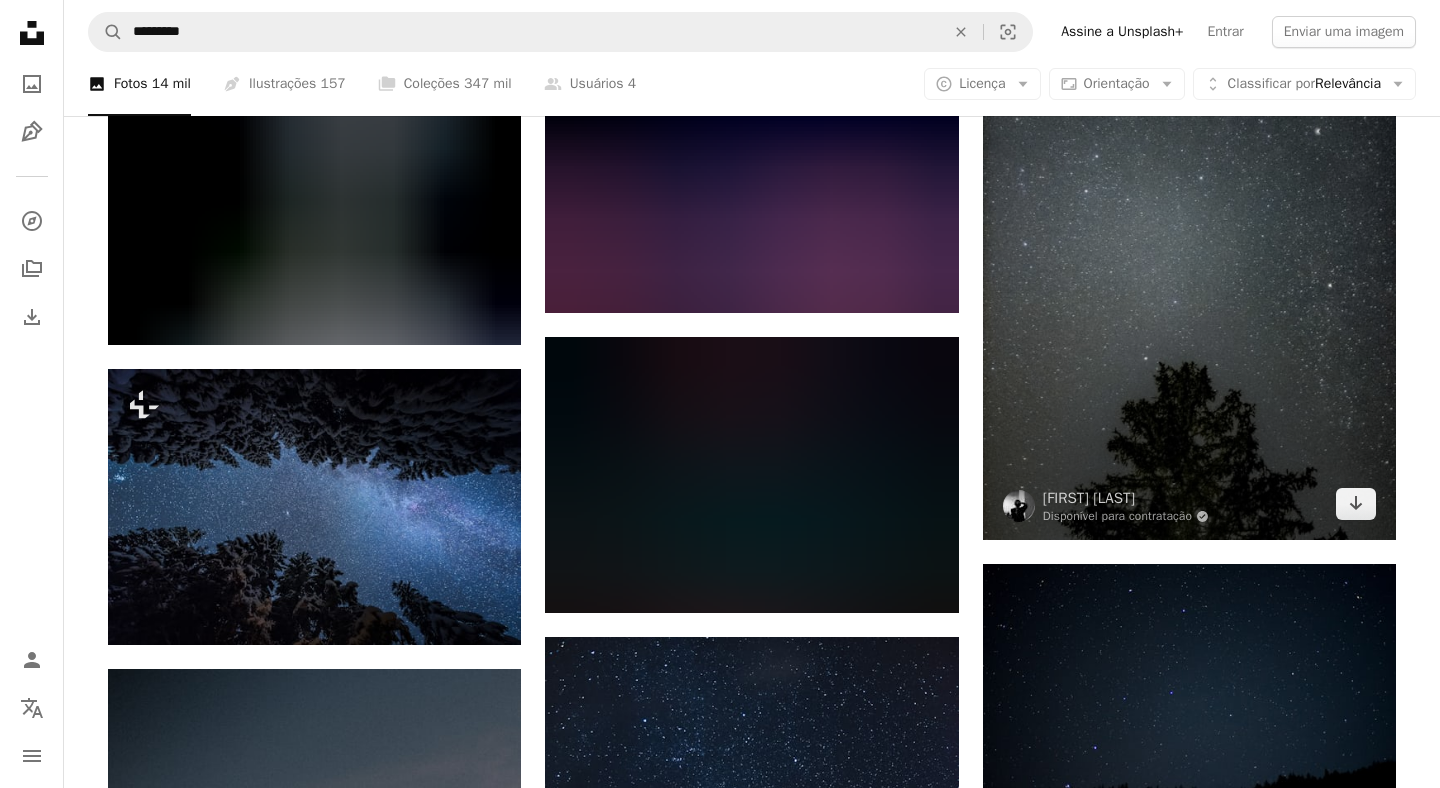 scroll, scrollTop: 13767, scrollLeft: 0, axis: vertical 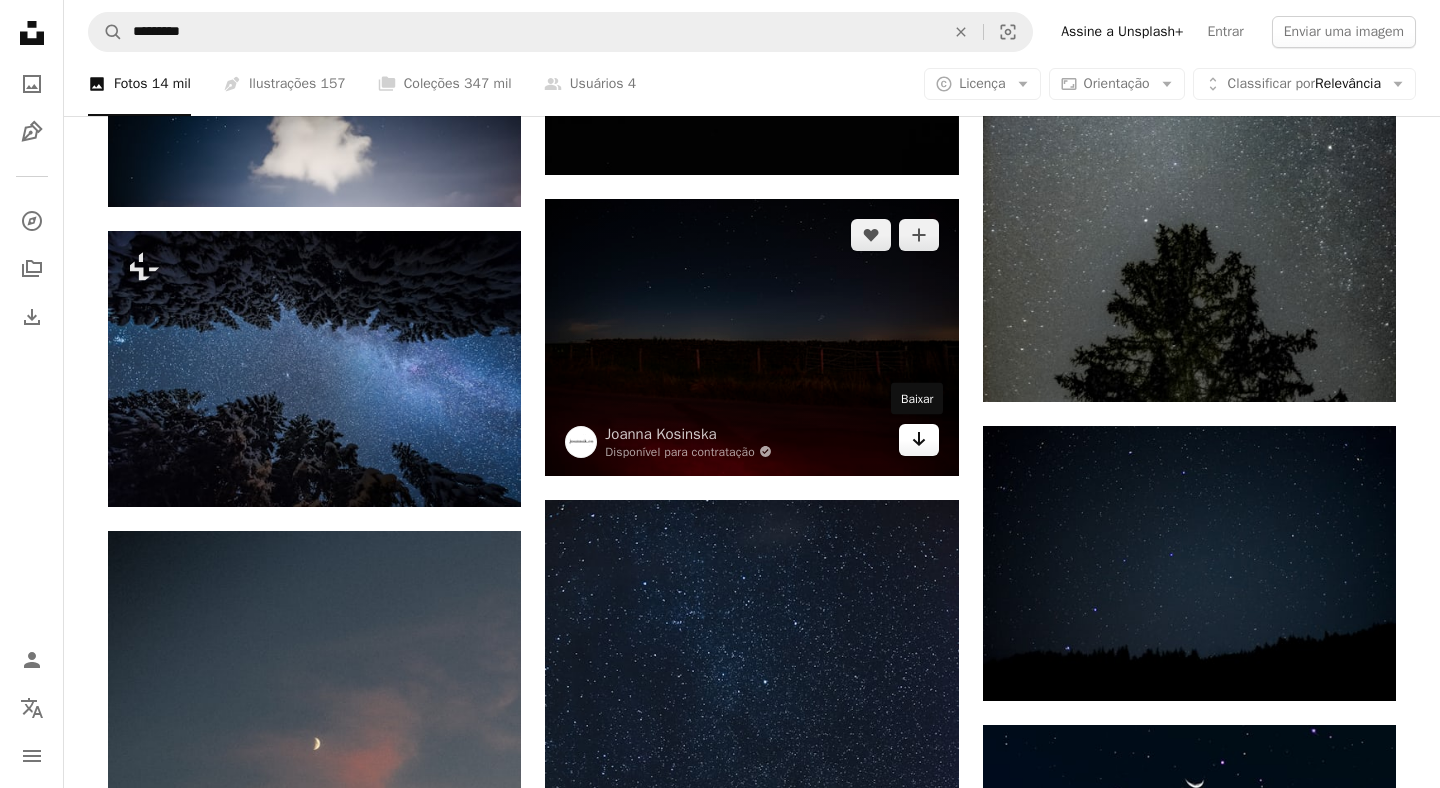 click on "Arrow pointing down" 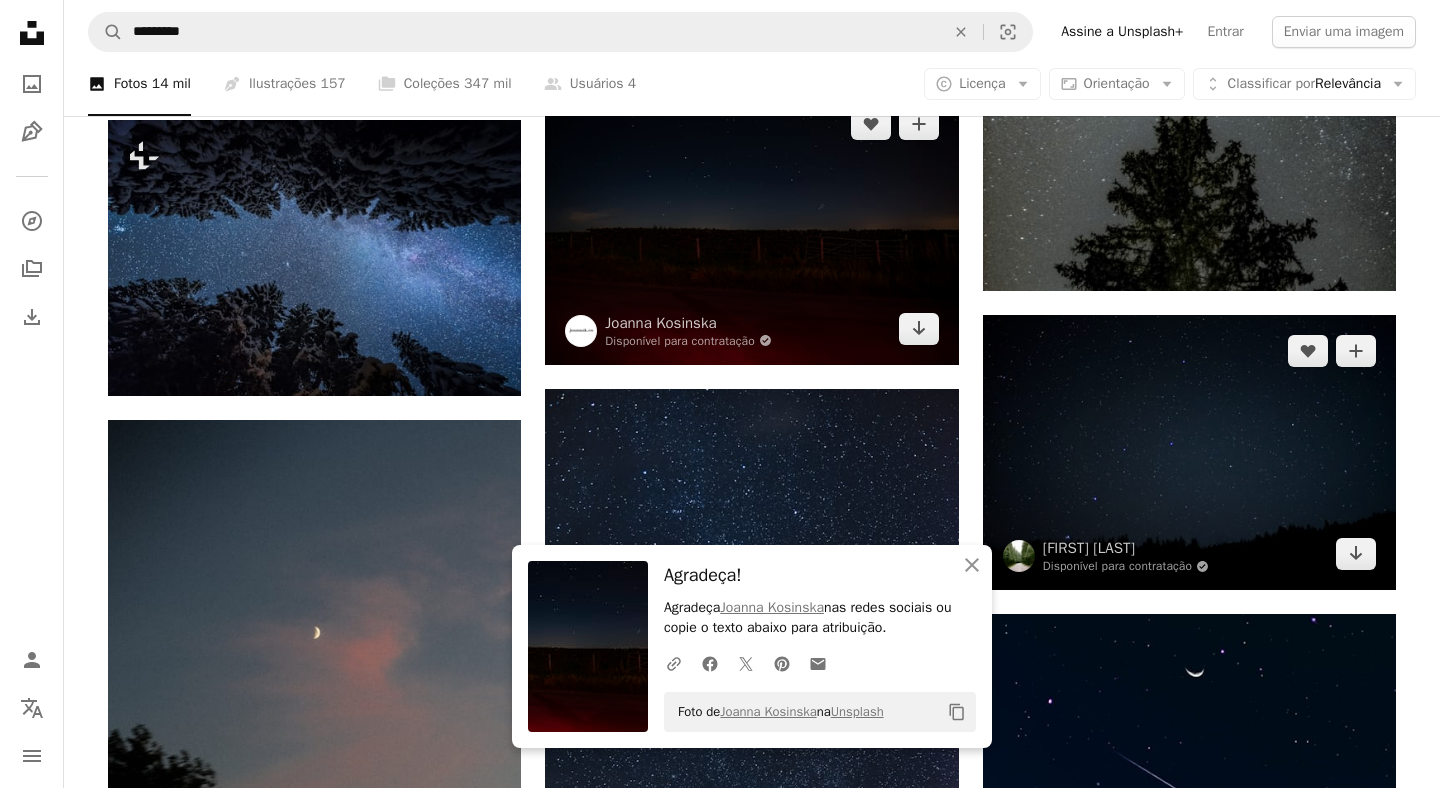 scroll, scrollTop: 13902, scrollLeft: 0, axis: vertical 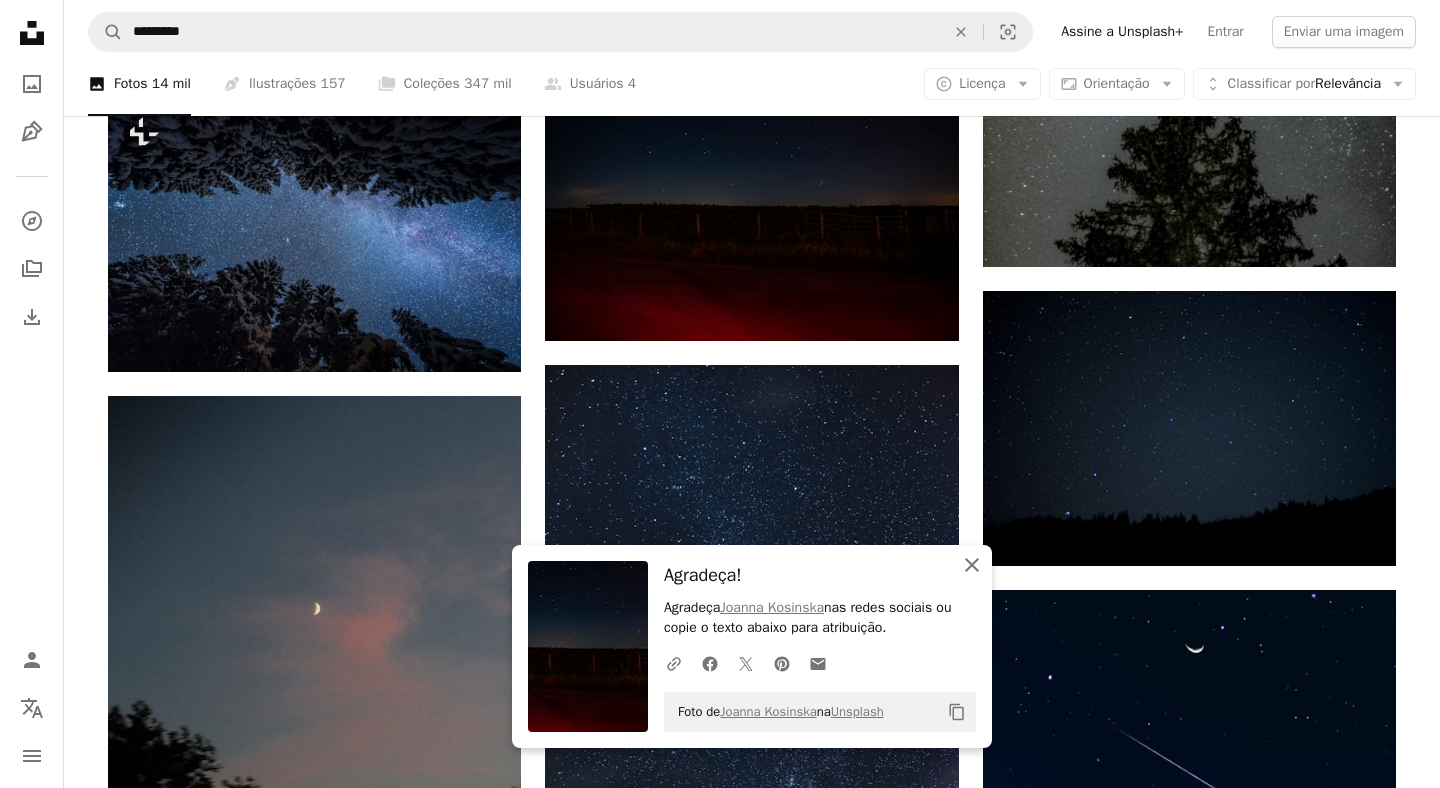 click on "An X shape" 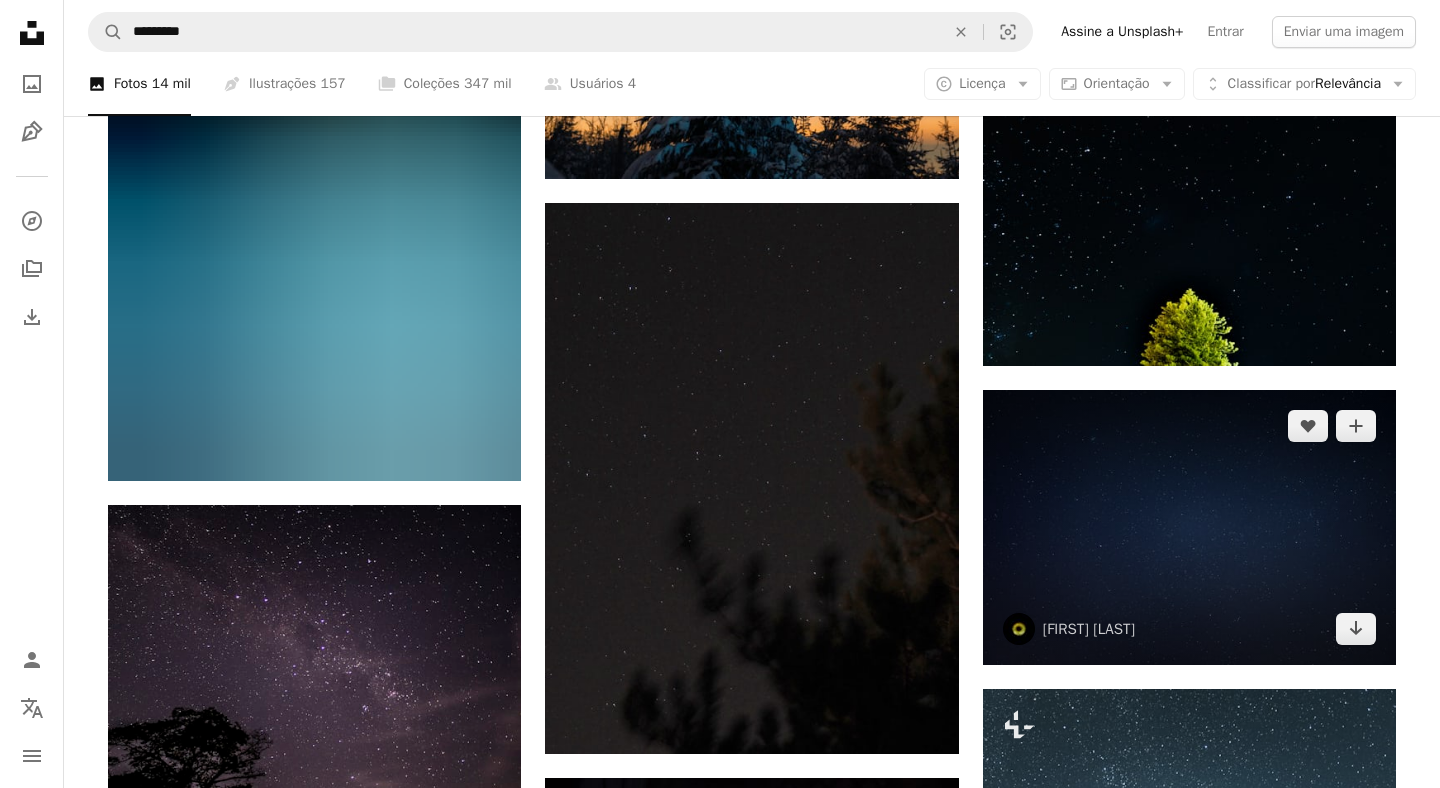 scroll, scrollTop: 20287, scrollLeft: 0, axis: vertical 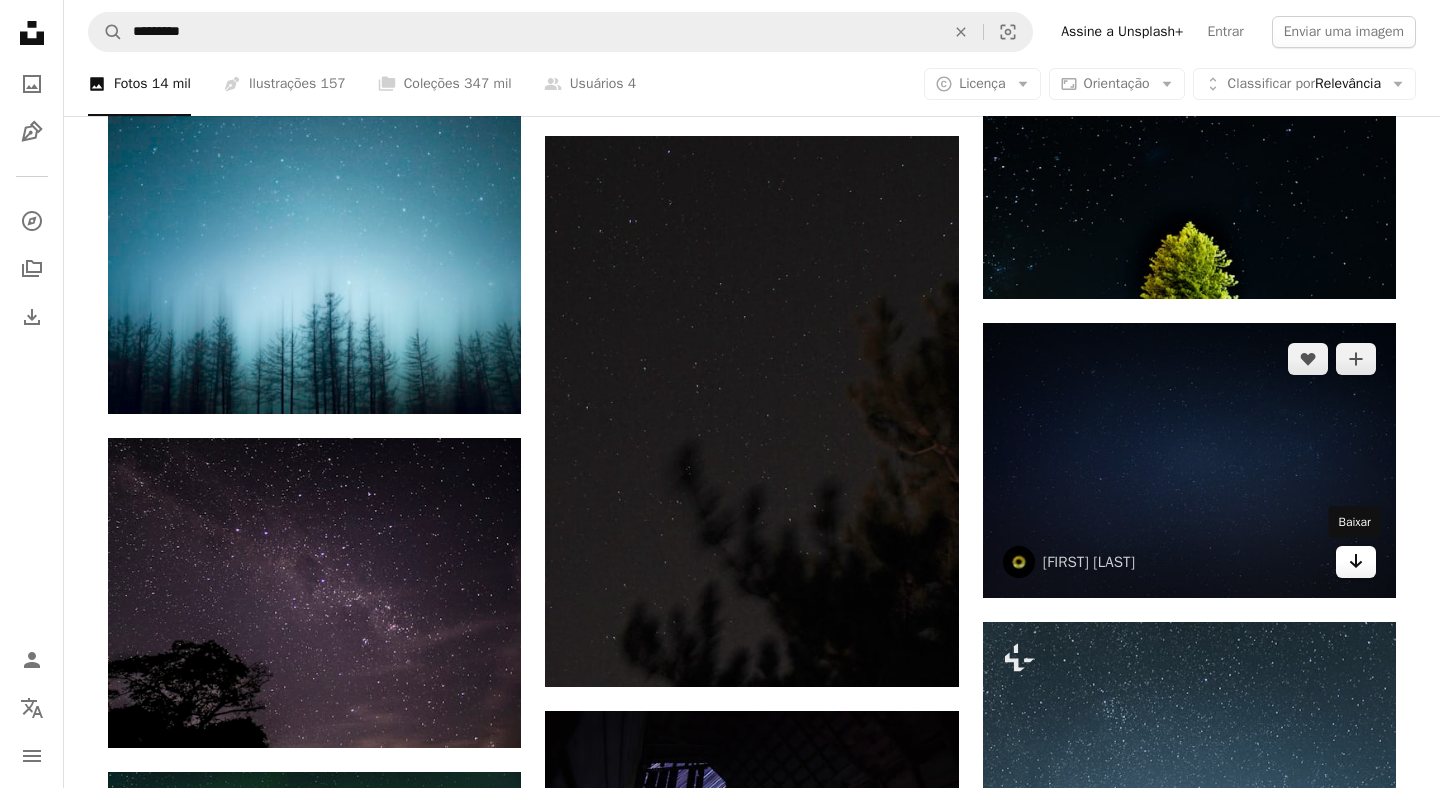 click on "Arrow pointing down" 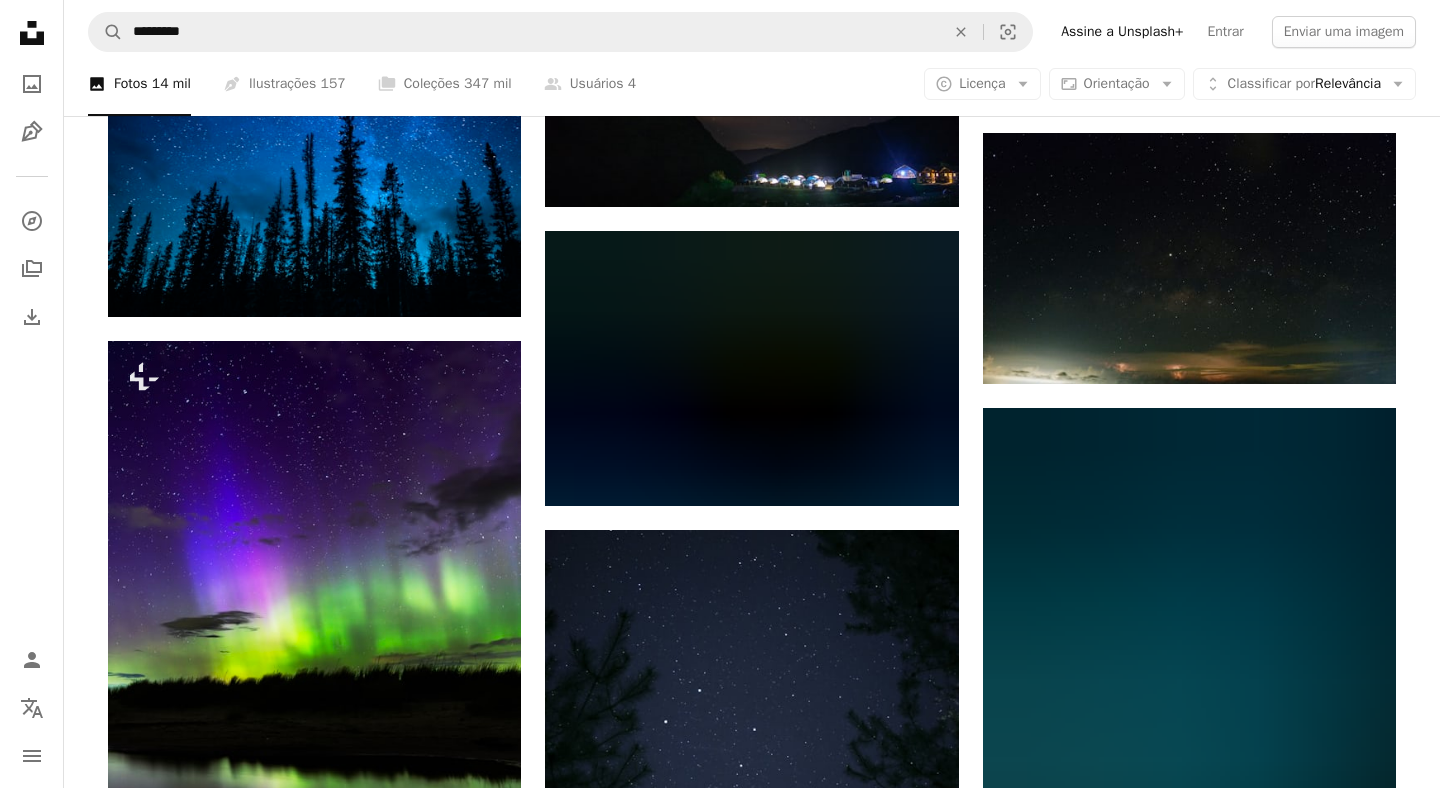 scroll, scrollTop: 23370, scrollLeft: 0, axis: vertical 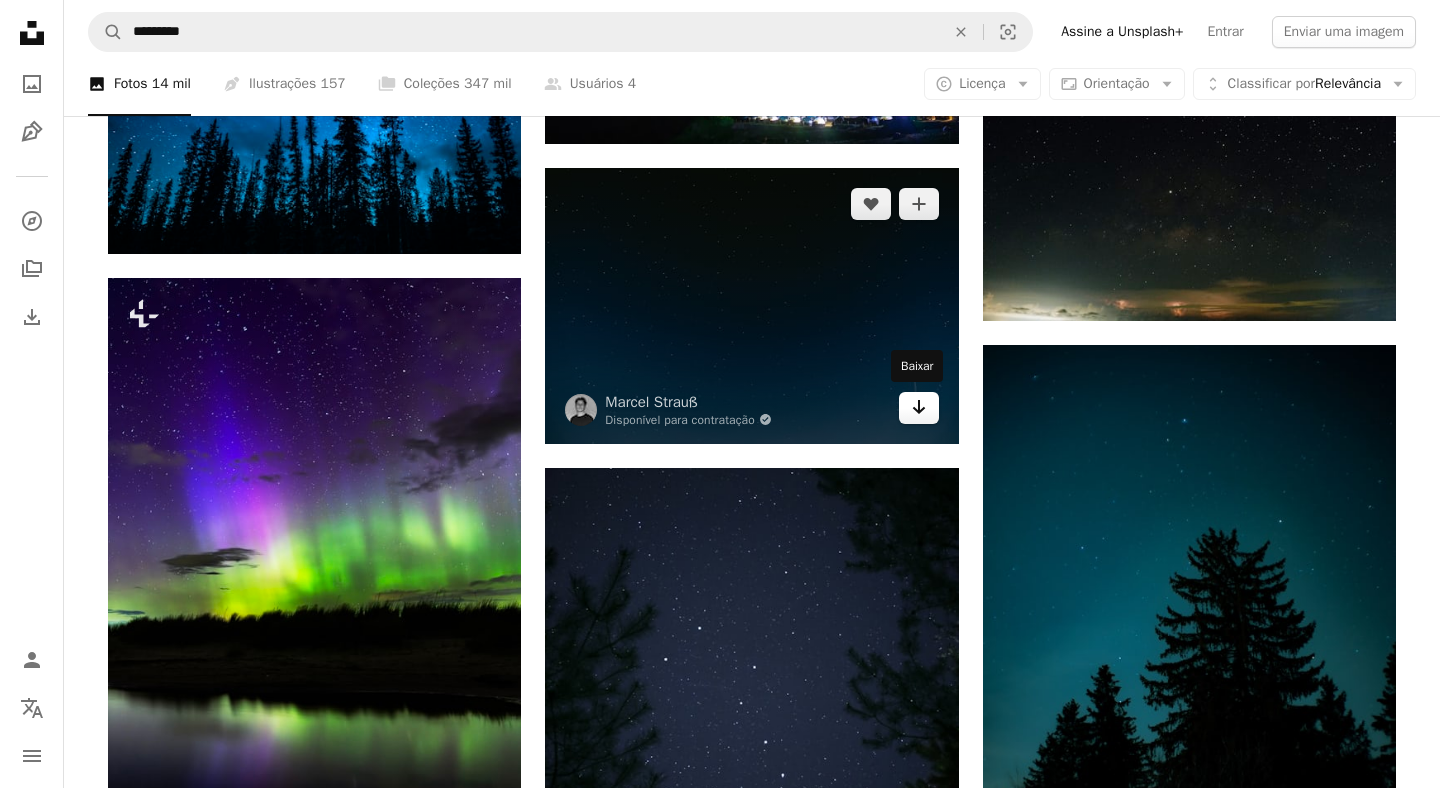 click on "Arrow pointing down" 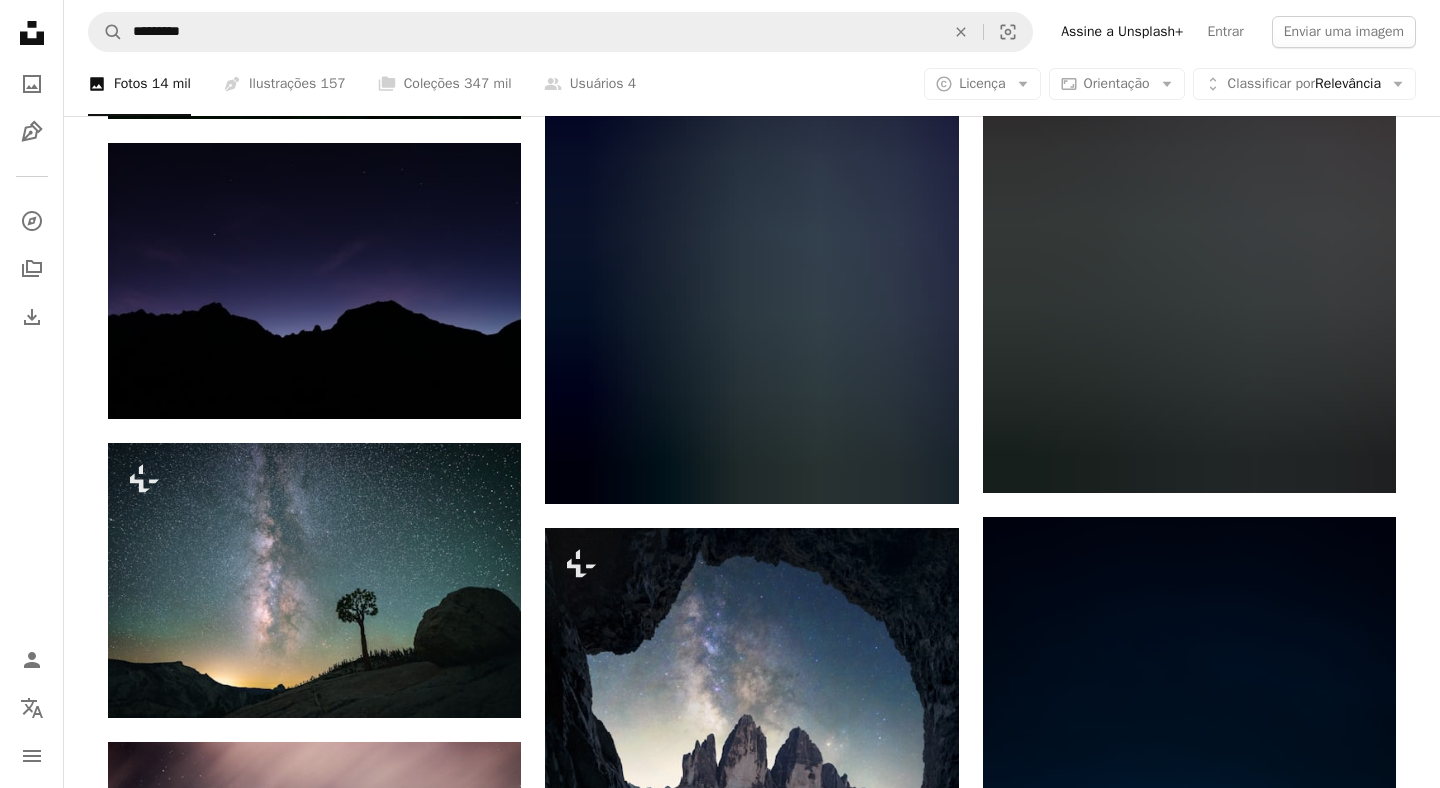 scroll, scrollTop: 27029, scrollLeft: 0, axis: vertical 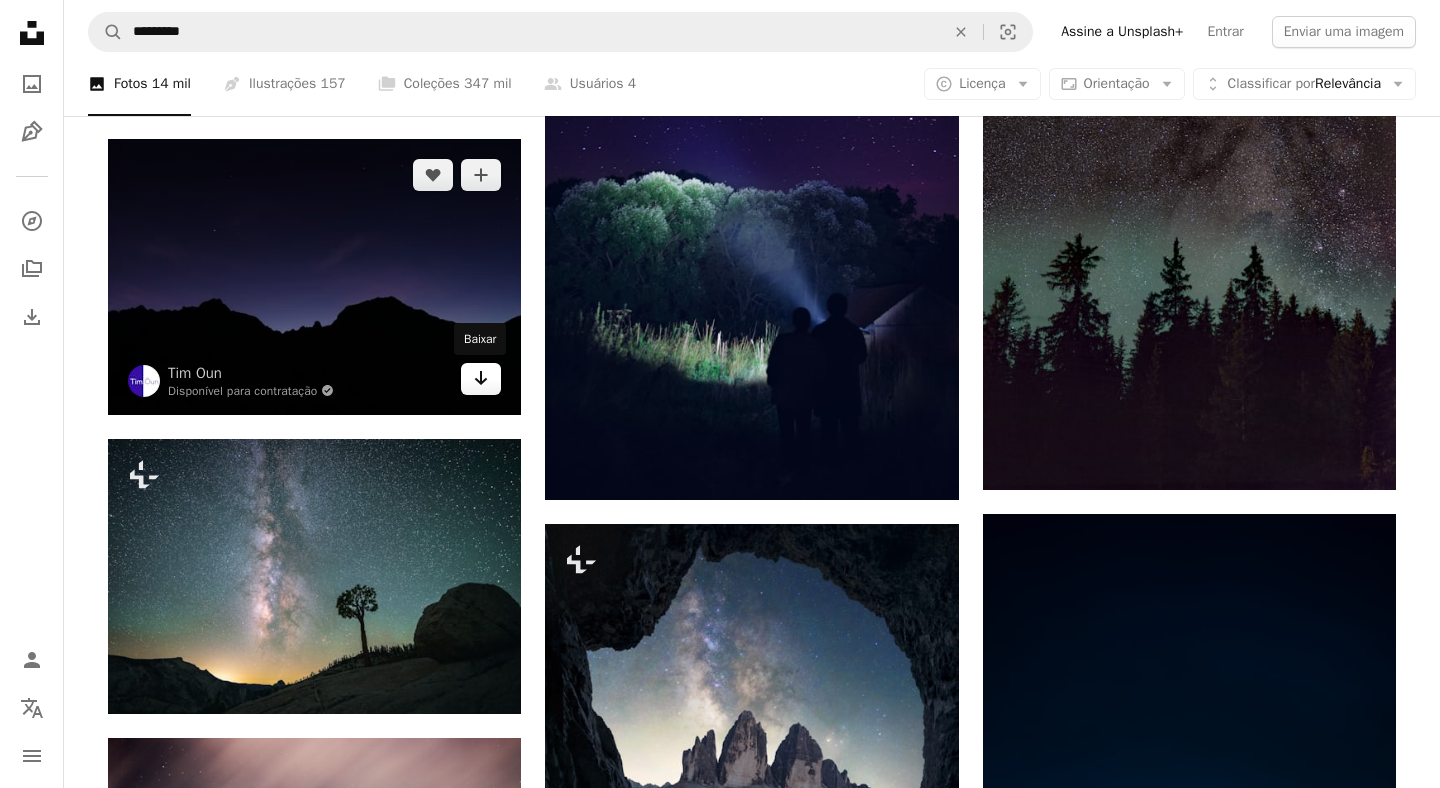click on "Arrow pointing down" at bounding box center (481, 379) 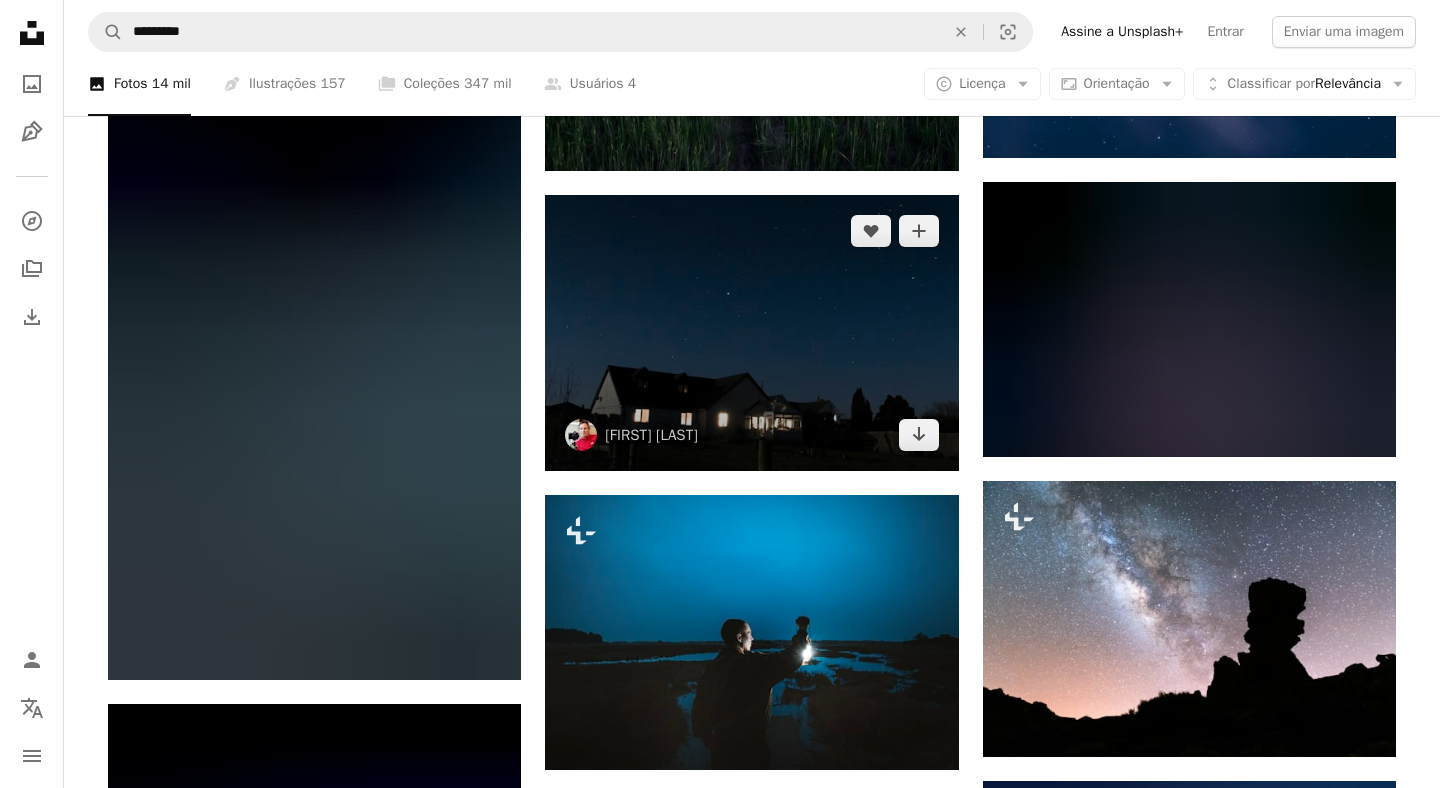 scroll, scrollTop: 30847, scrollLeft: 0, axis: vertical 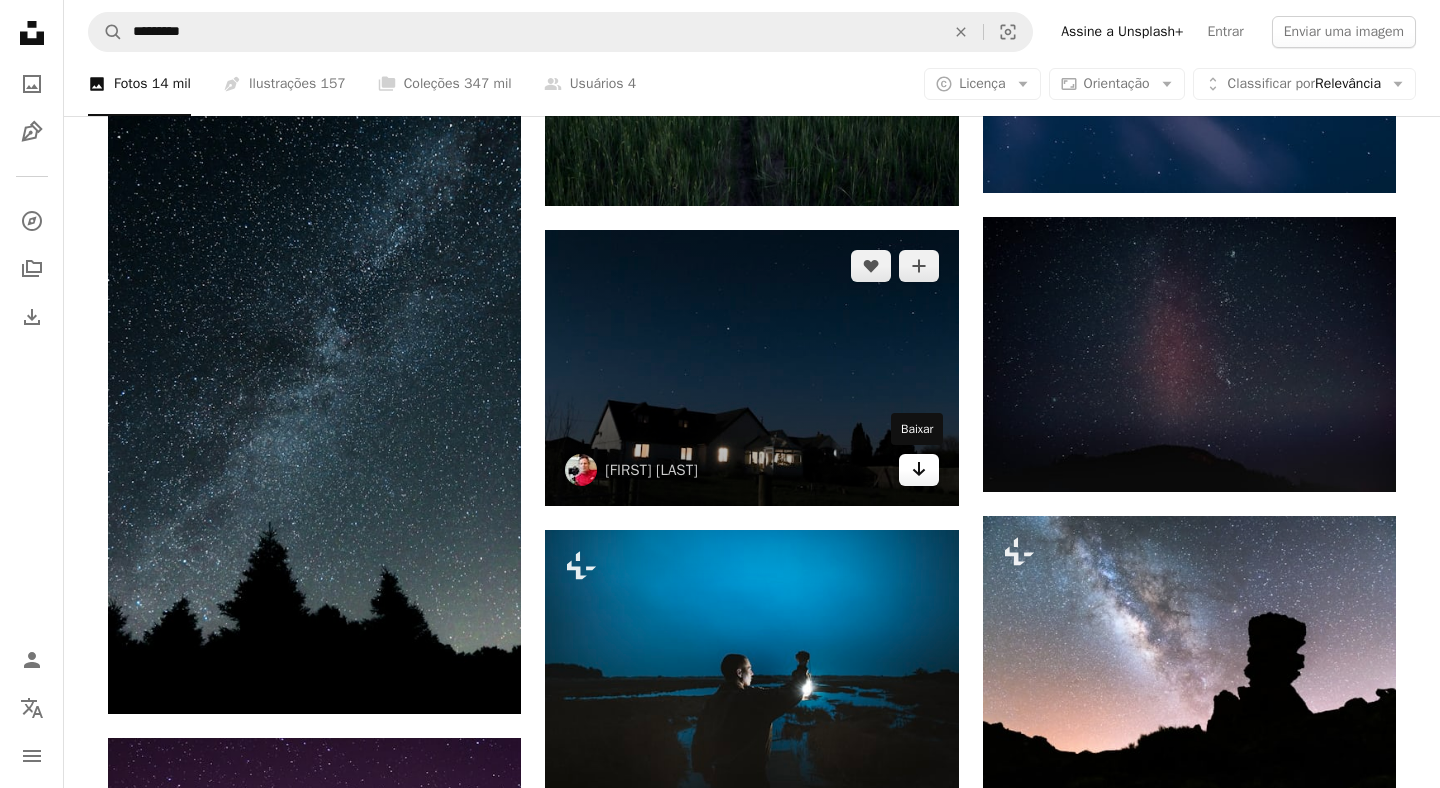click on "Arrow pointing down" 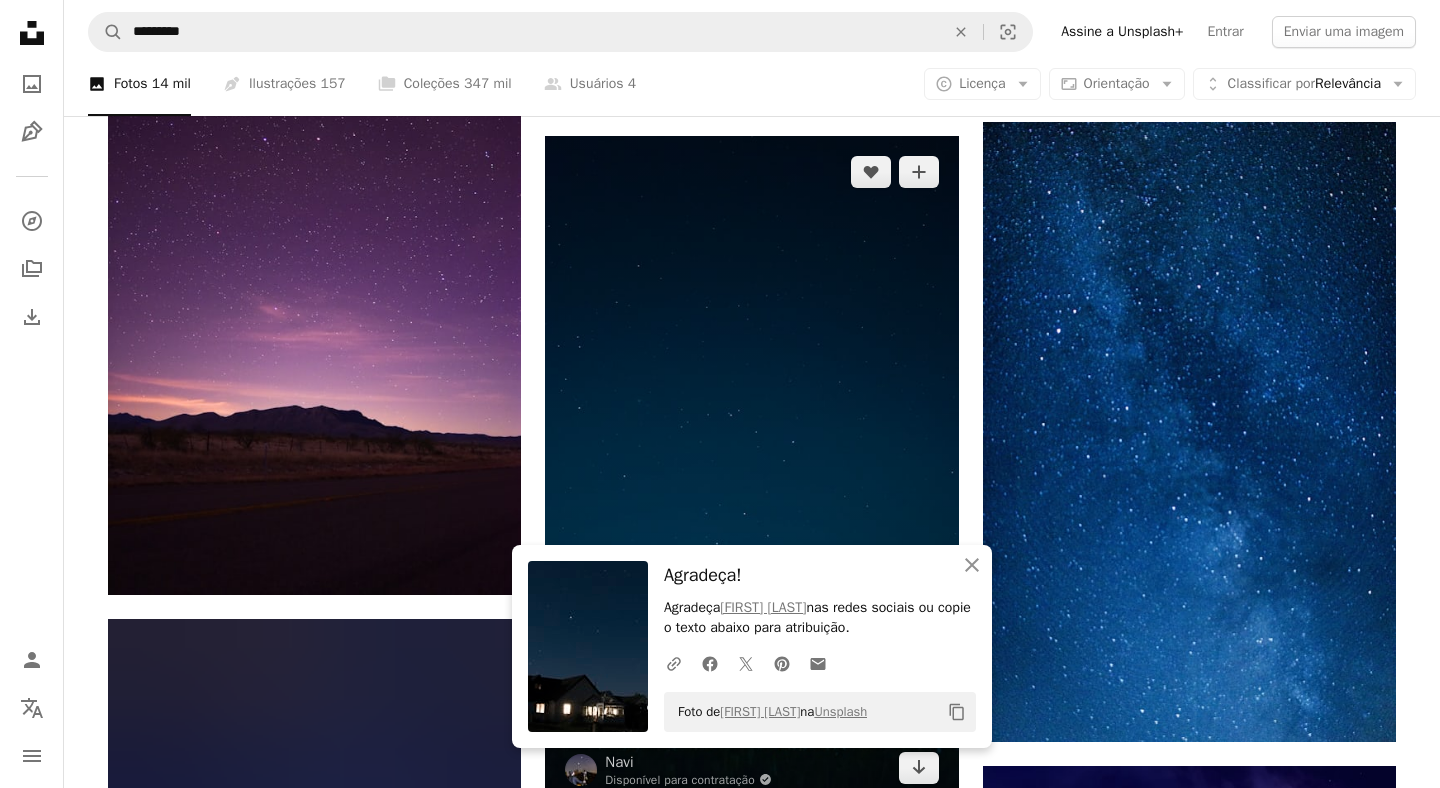 scroll, scrollTop: 31490, scrollLeft: 0, axis: vertical 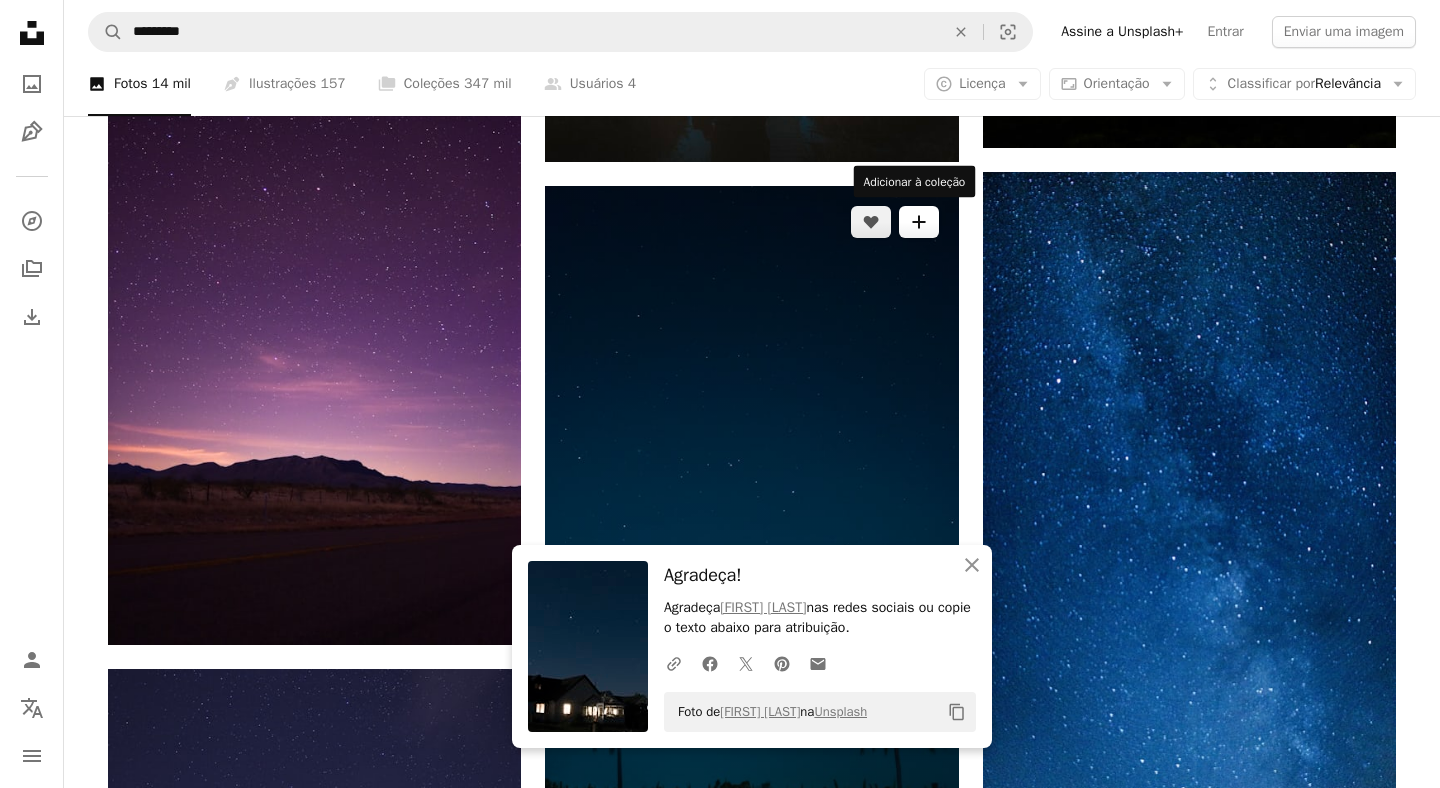 click on "A plus sign" at bounding box center [919, 222] 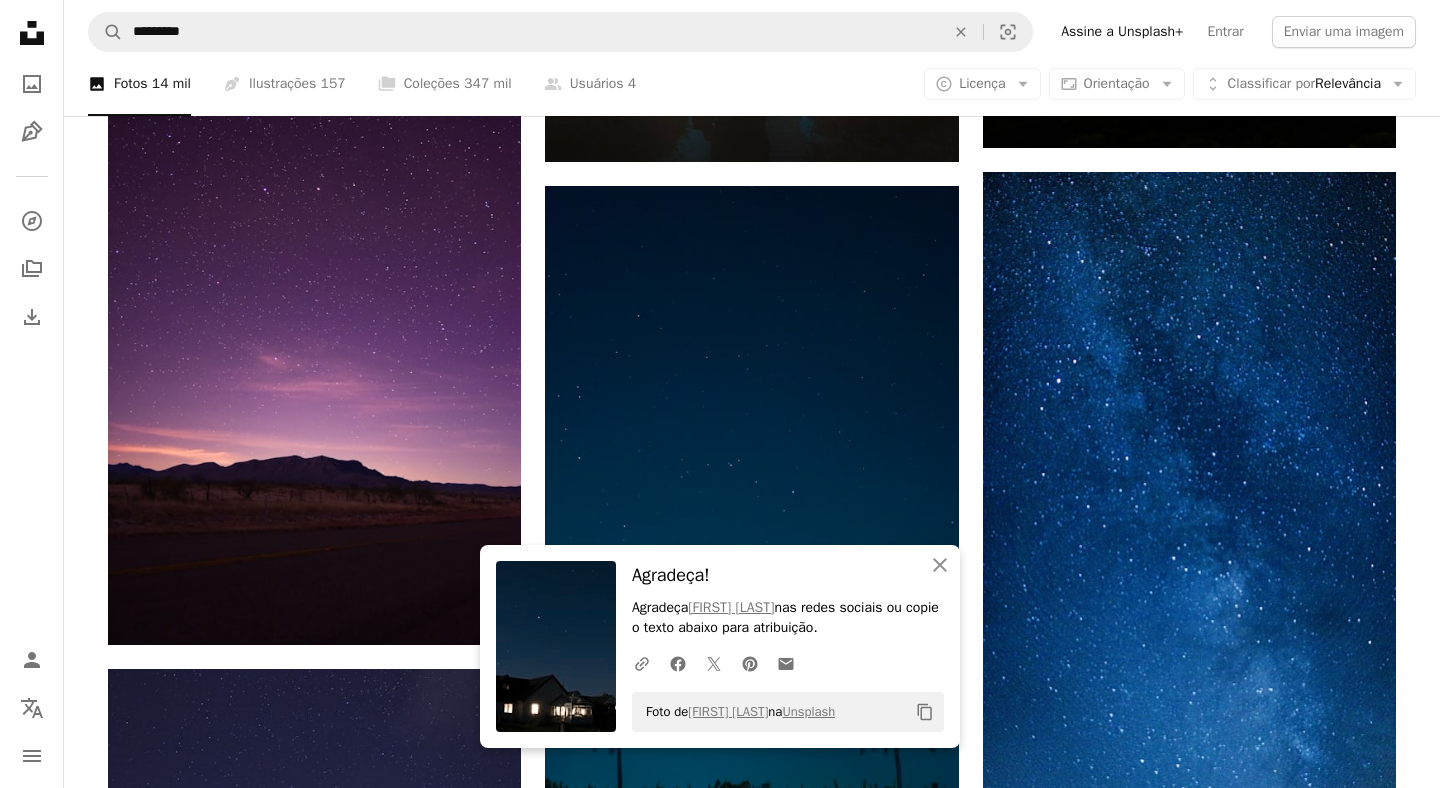 click on "Agradeça [NAME] nas redes sociais ou copie o texto abaixo para atribuição. Foto de [NAME] na Unsplash
Copy content Design an engaging website with Squarespace’s creative tools. Get started [NAME] Para  Unsplash+ A heart A plus sign Editar imagem   Plus sign for Unsplash+ A lock   Baixar Zoom in A forward-right arrow Compartilhar More Actions Imagens relacionadas Plus sign for Unsplash+ A heart A plus sign [NAME] Para  Unsplash+ A lock   Baixar Plus sign for Unsplash+ A heart A plus sign [NAME] Para  Unsplash+ A lock   Baixar Para" at bounding box center [720, 4320] 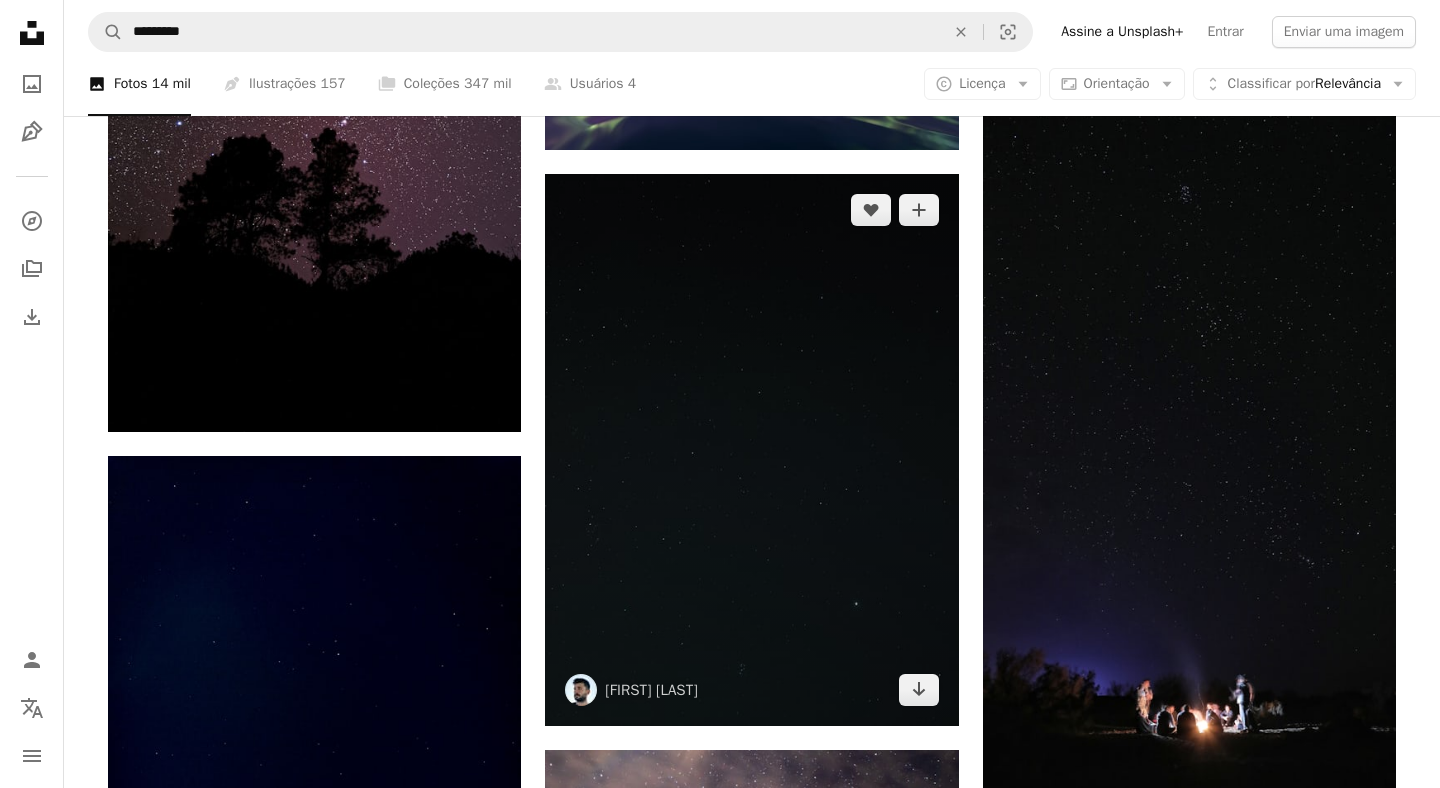 scroll, scrollTop: 33990, scrollLeft: 0, axis: vertical 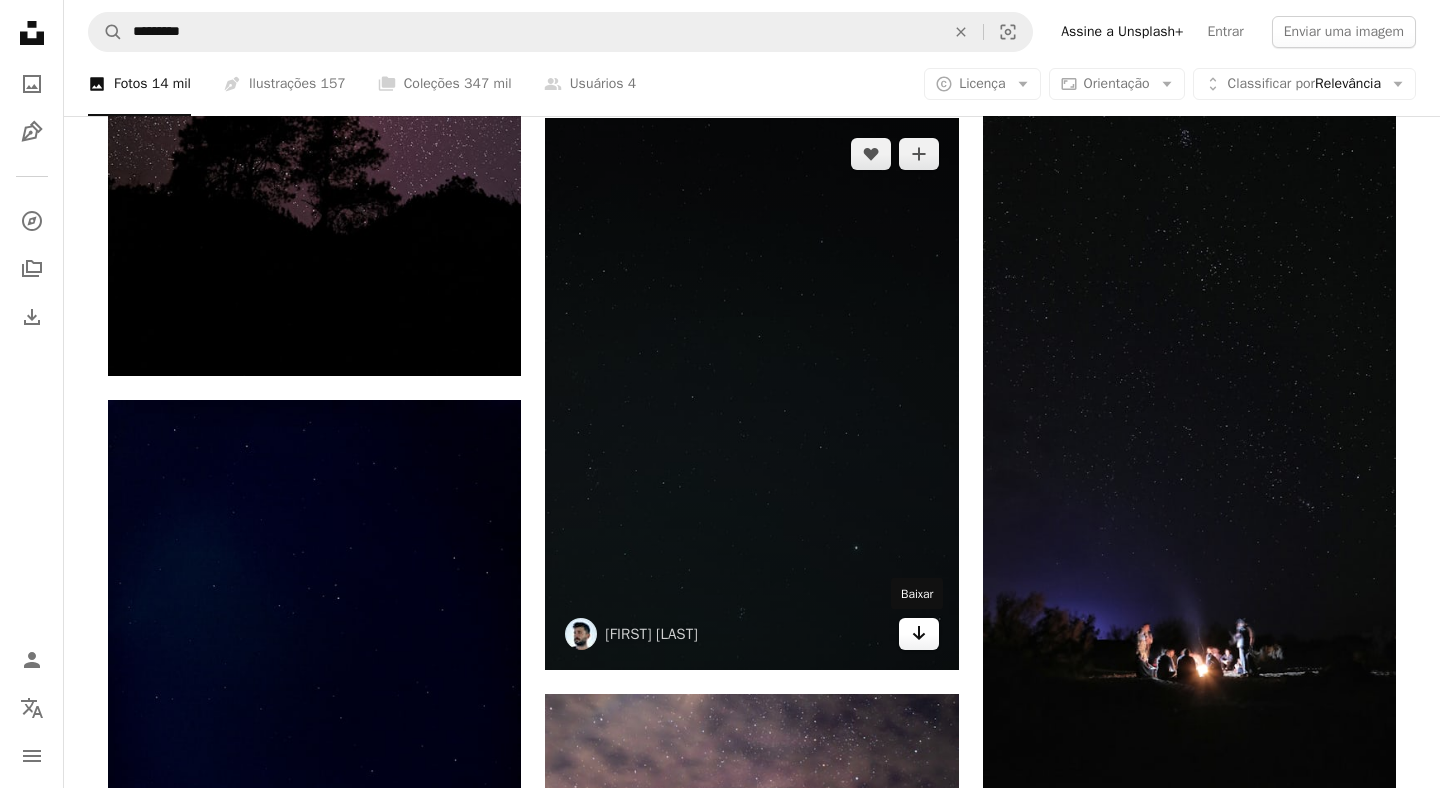 click on "Arrow pointing down" 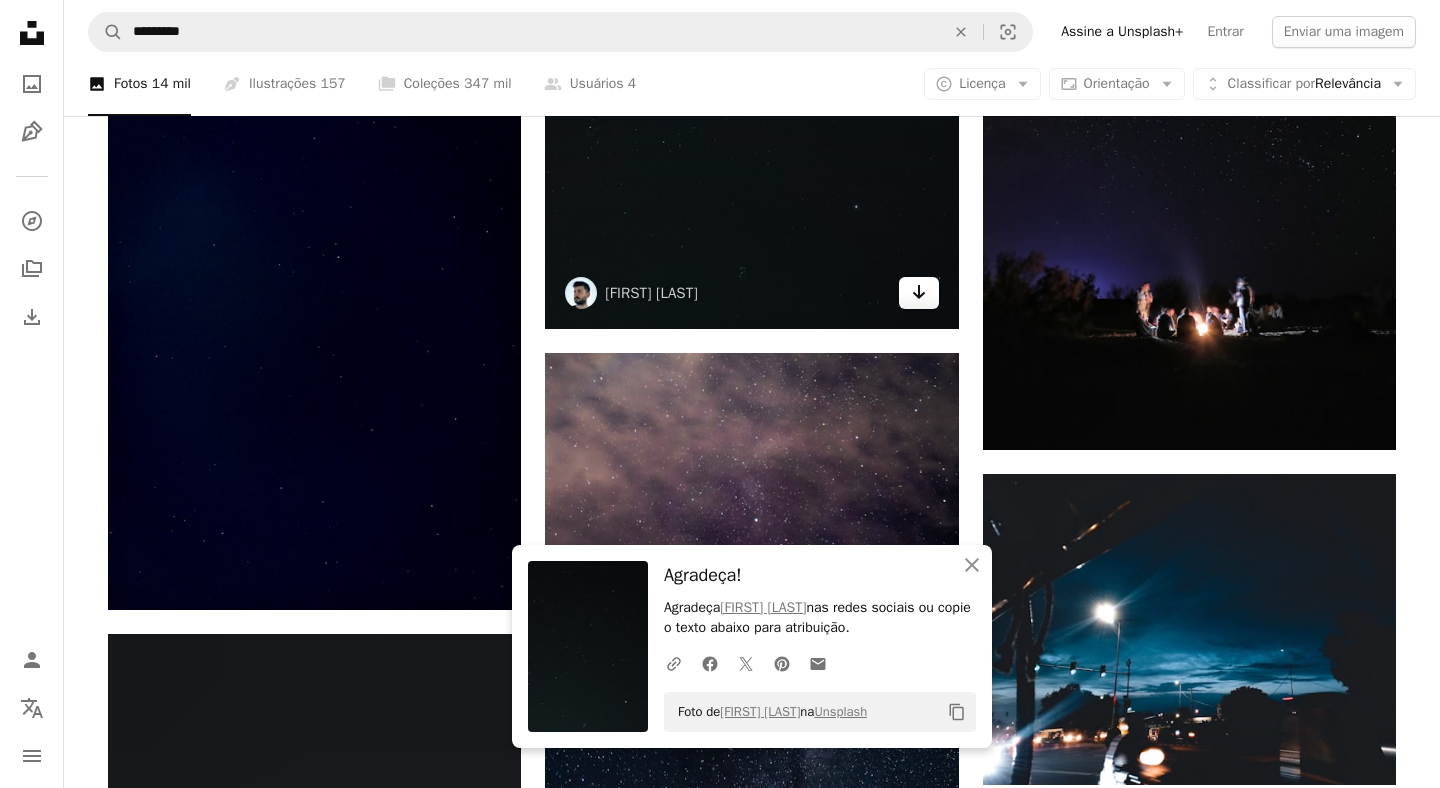 scroll, scrollTop: 34422, scrollLeft: 0, axis: vertical 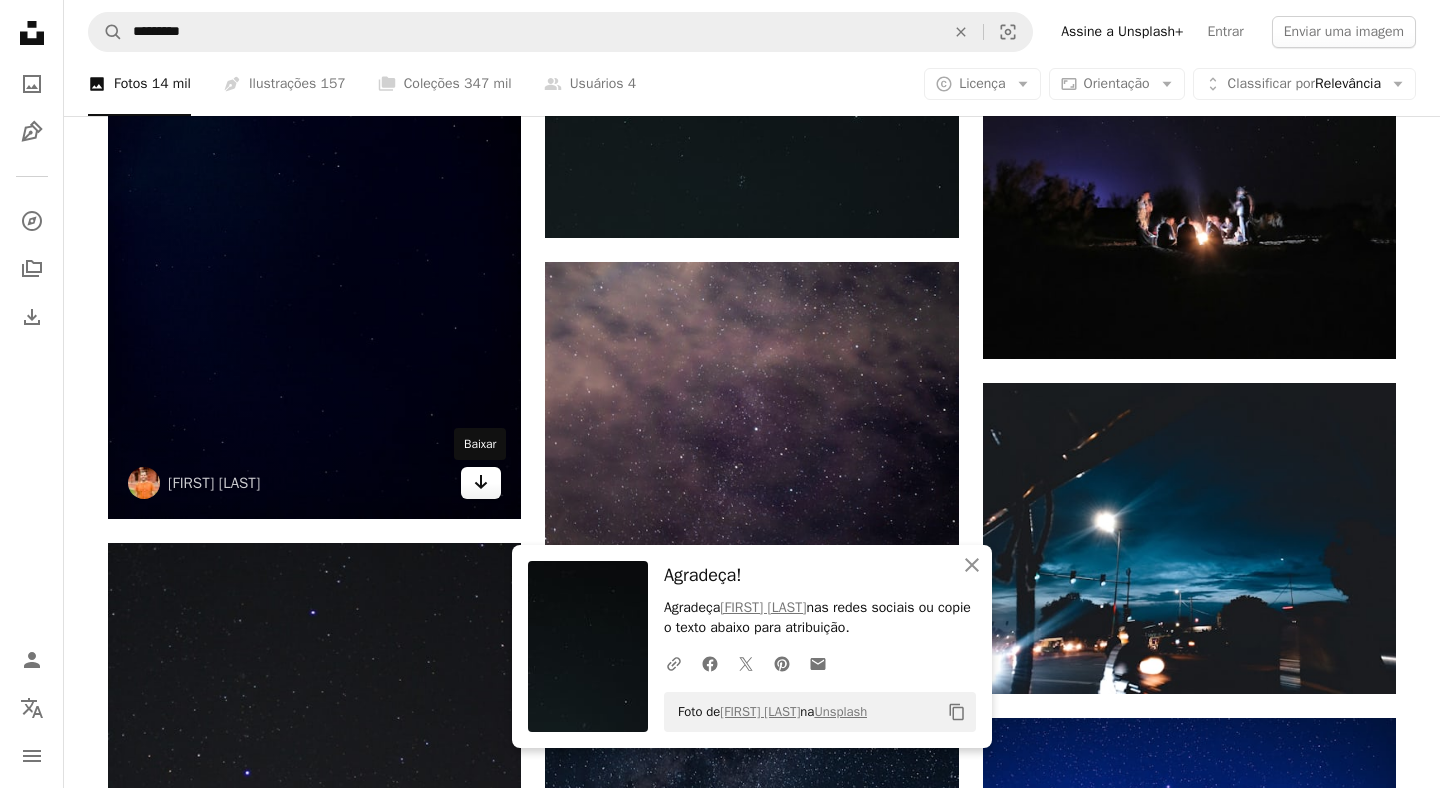 click on "Arrow pointing down" at bounding box center [481, 483] 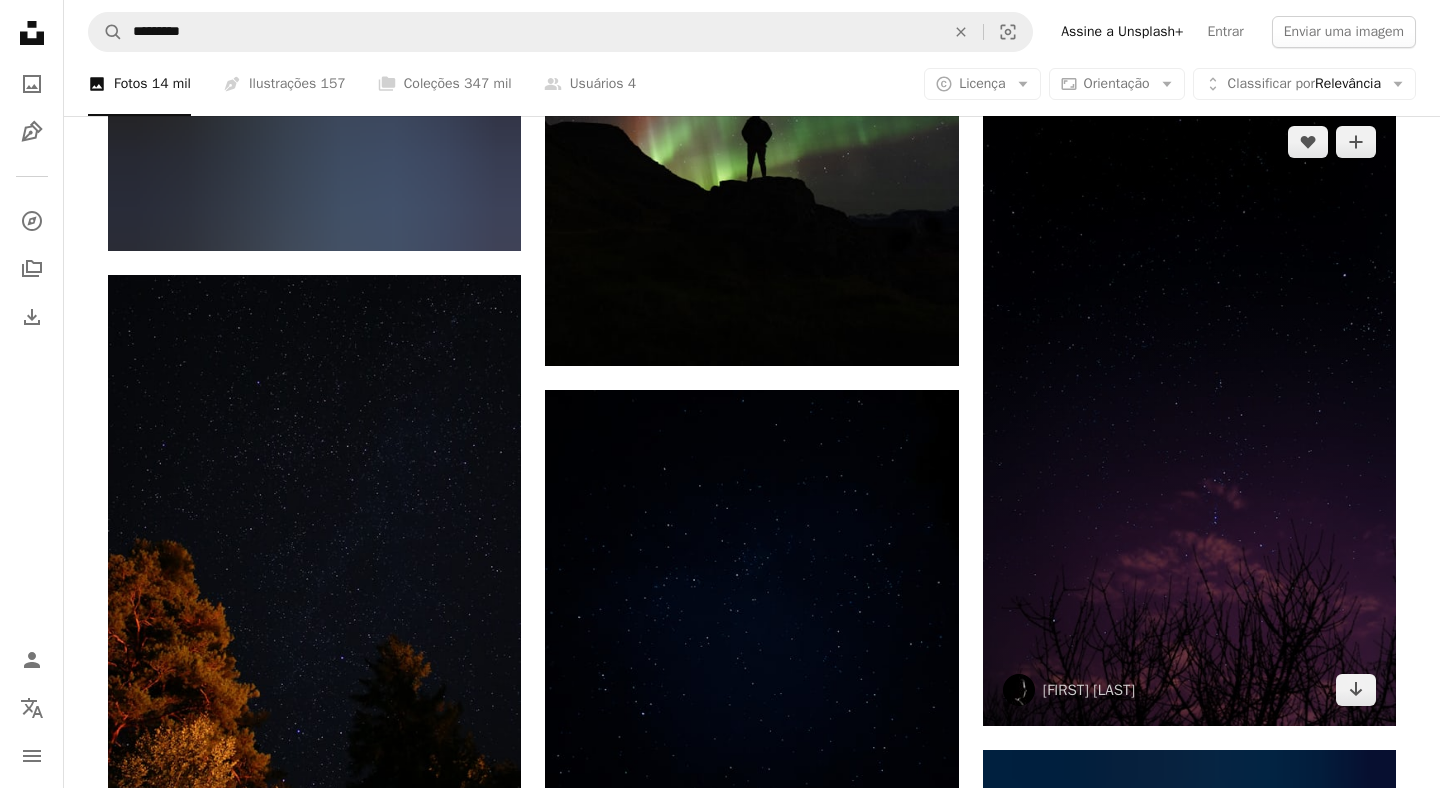 scroll, scrollTop: 37835, scrollLeft: 0, axis: vertical 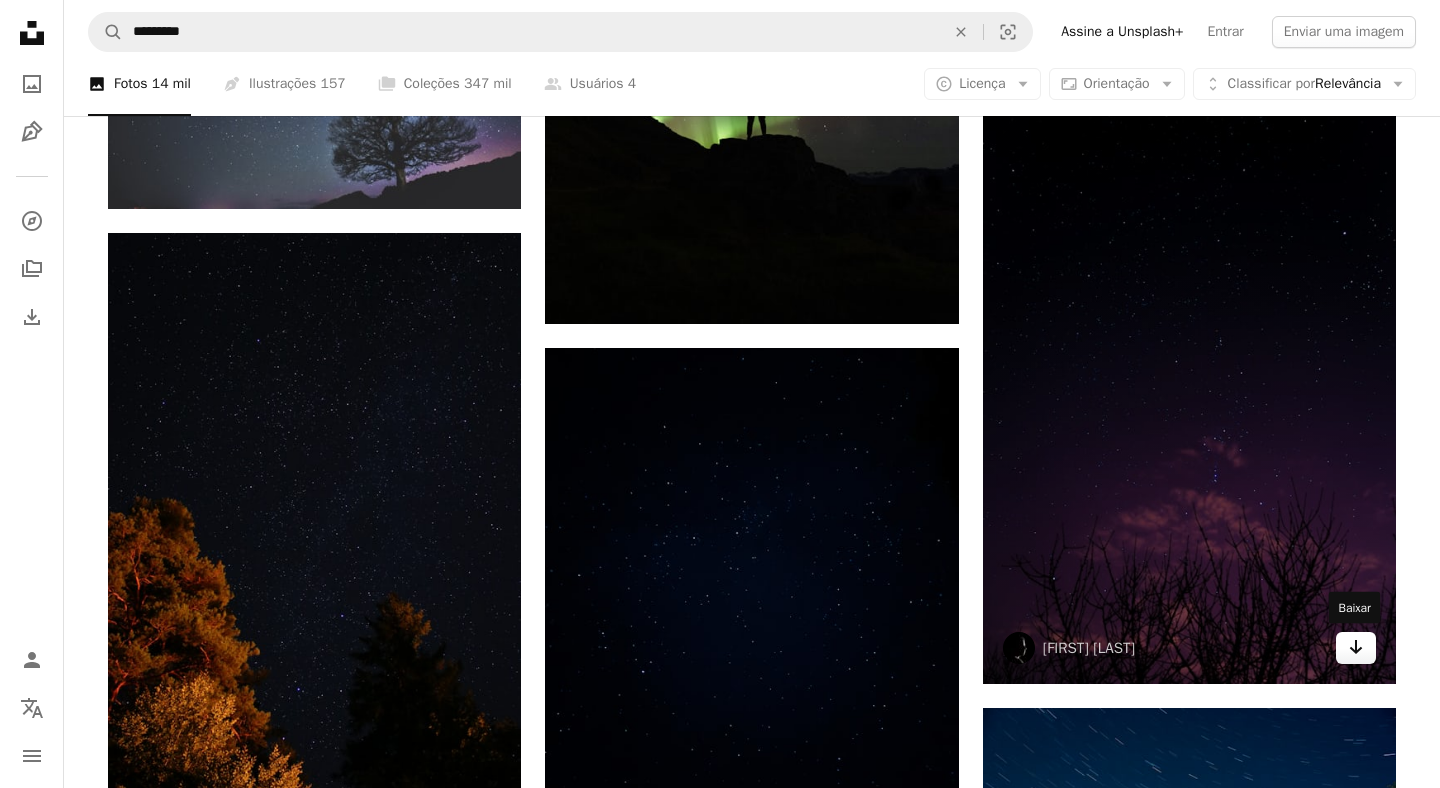 click on "Arrow pointing down" at bounding box center [1356, 648] 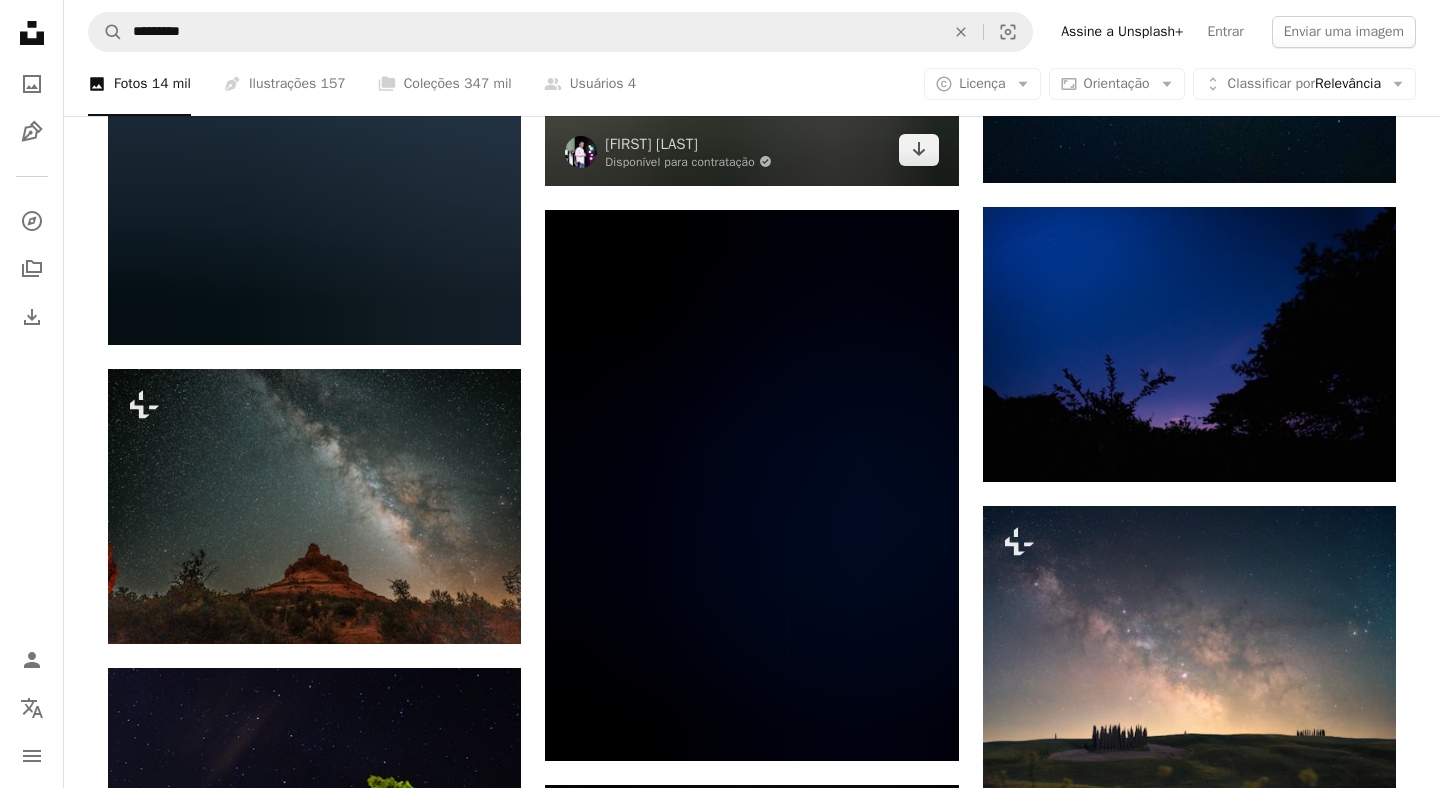 scroll, scrollTop: 40040, scrollLeft: 0, axis: vertical 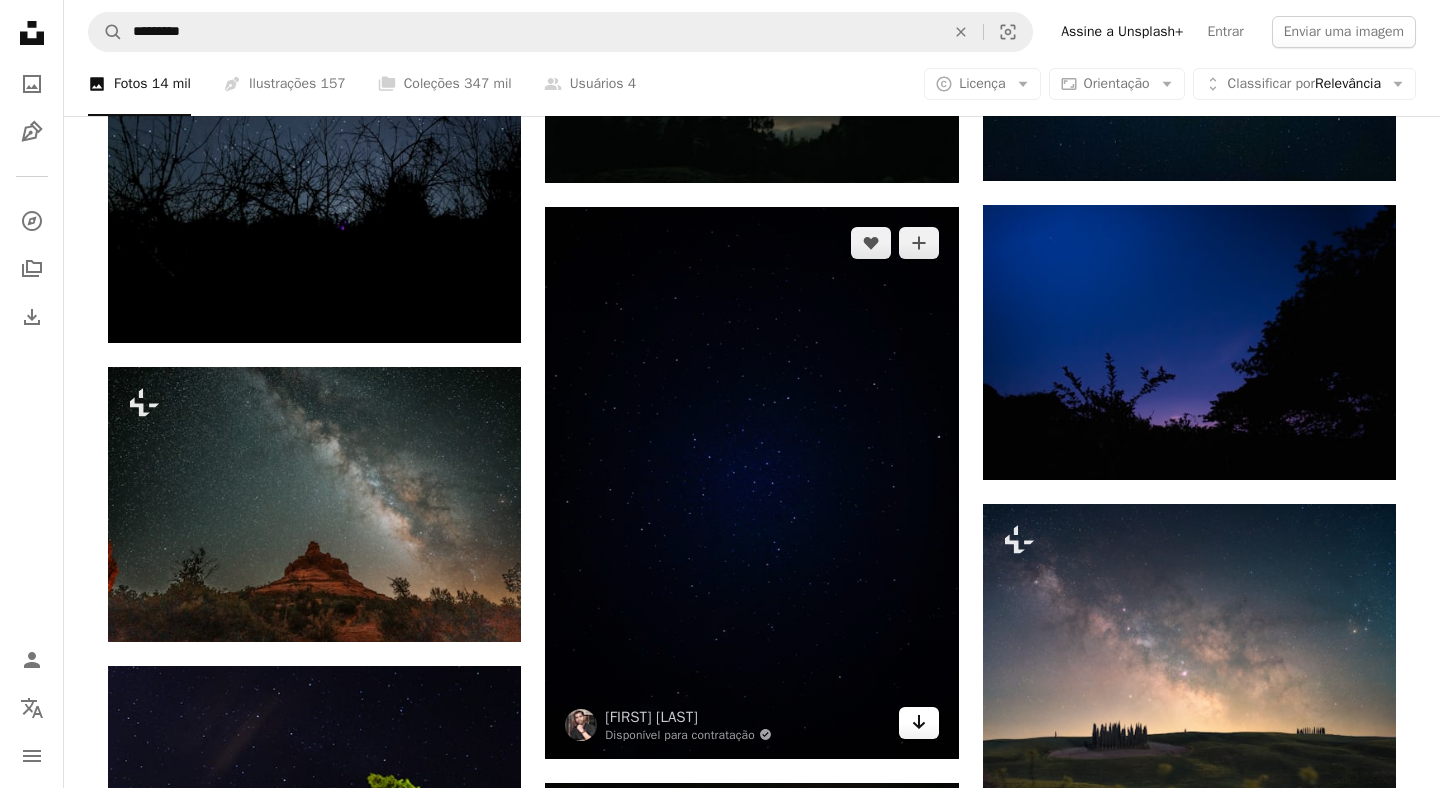 click 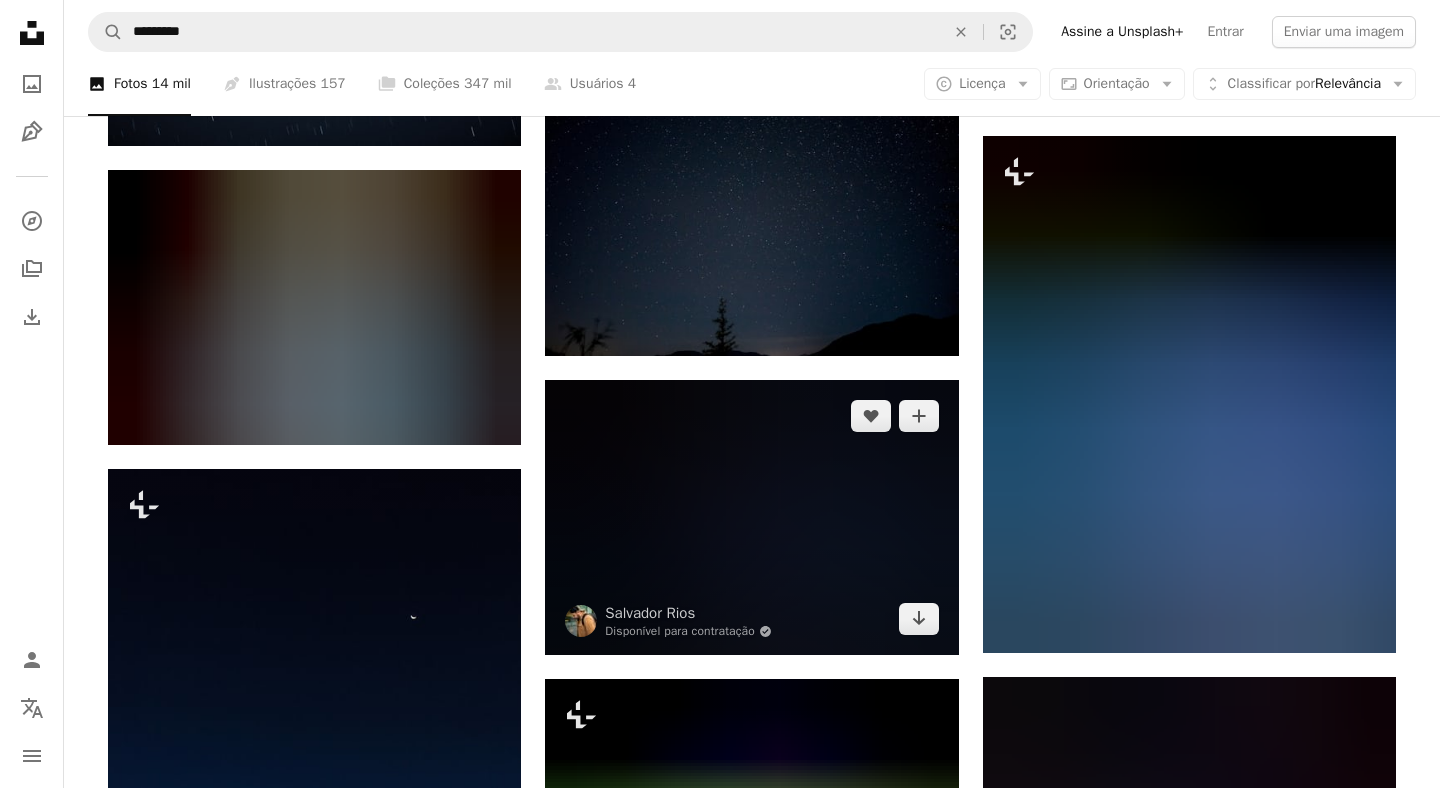 scroll, scrollTop: 41482, scrollLeft: 0, axis: vertical 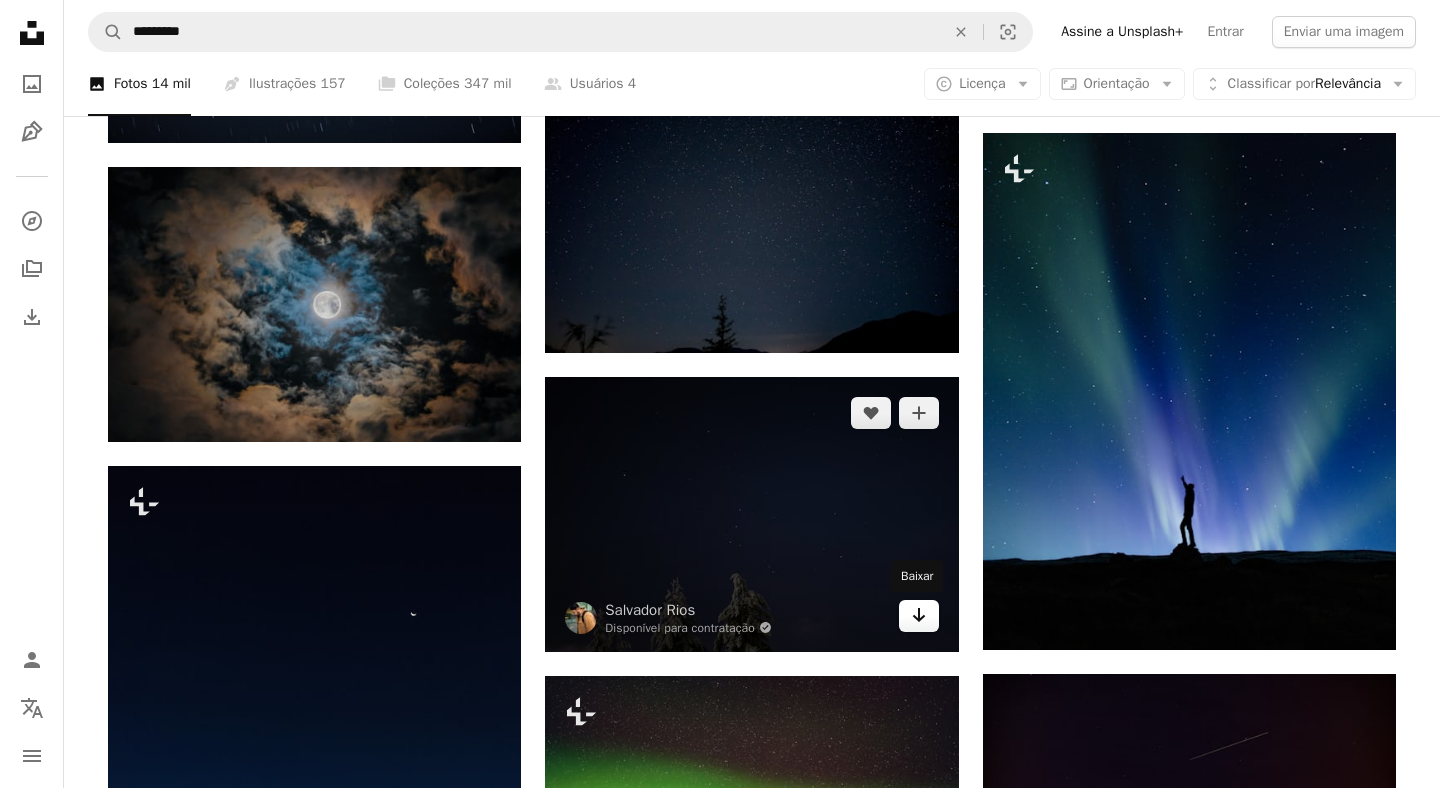 click on "Arrow pointing down" 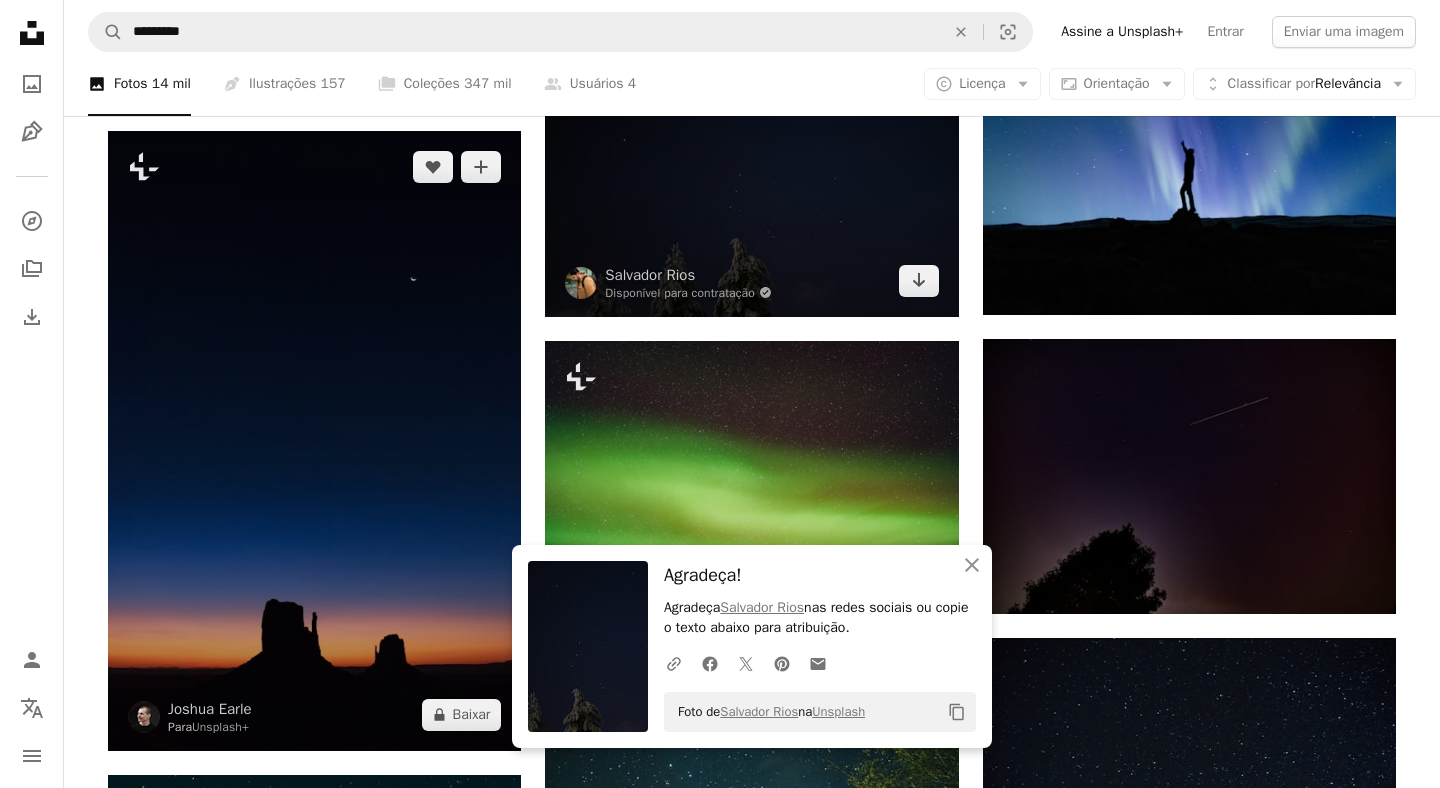 scroll, scrollTop: 41805, scrollLeft: 0, axis: vertical 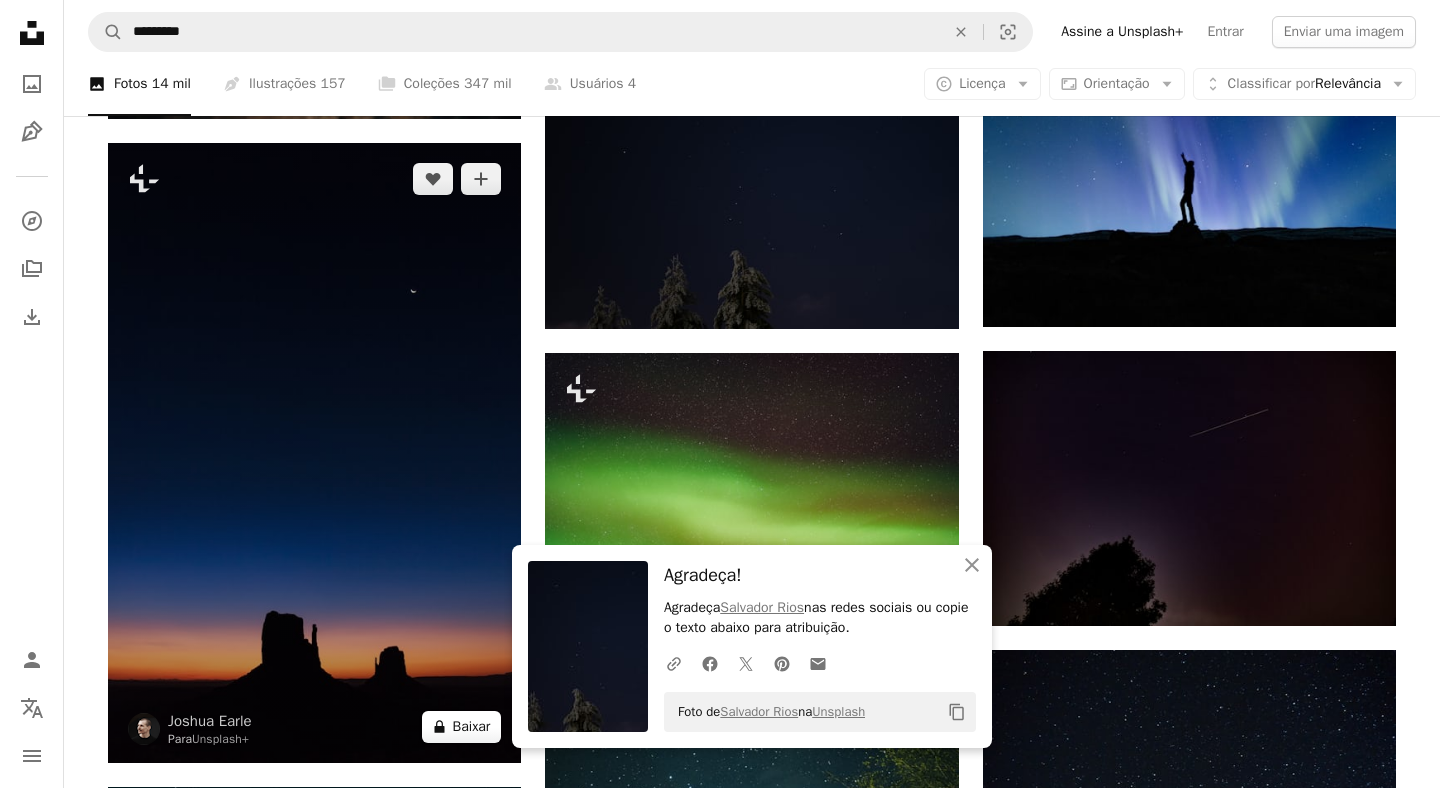 click on "A lock   Baixar" at bounding box center [462, 727] 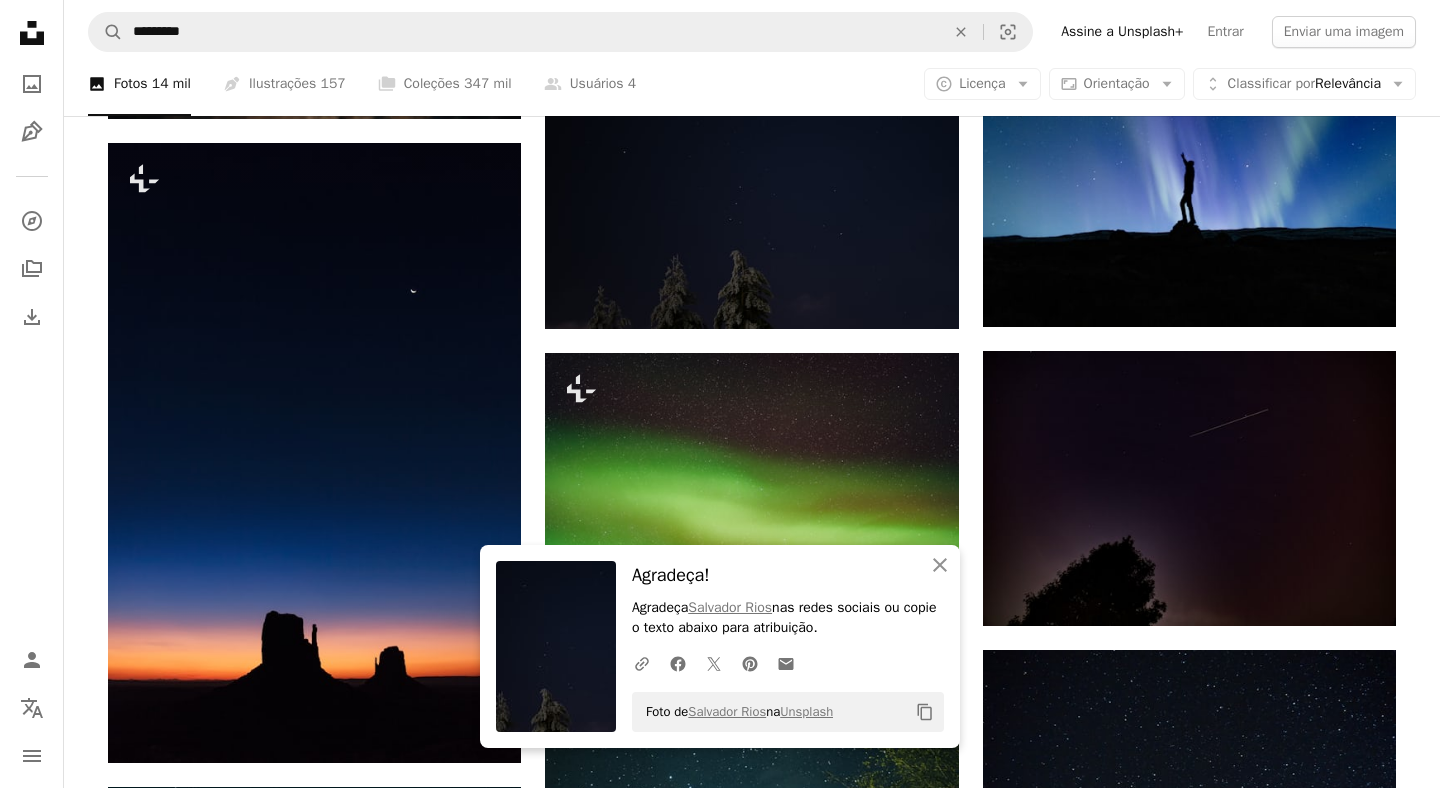 click on "Agradeça [NAME] nas redes sociais ou copie o texto abaixo para atribuição. Foto de [NAME] na Unsplash
Copy content Imagens premium, prontas para usar. Obtenha acesso ilimitado. Conteúdo para associados adicionado mensalmente Downloads royalty-free ilimitados Ilustrações  Lançamento Proteções legais aprimoradas anual 66%  de desconto mensal $ 12   $ 4 USD por mês * Assine a  Unsplash+ *Quando pago anualmente, faturamento antecipado de  $ 48 Mais impostos aplicáveis. Renovação automática. Cancele quando quiser." at bounding box center [720, 3438] 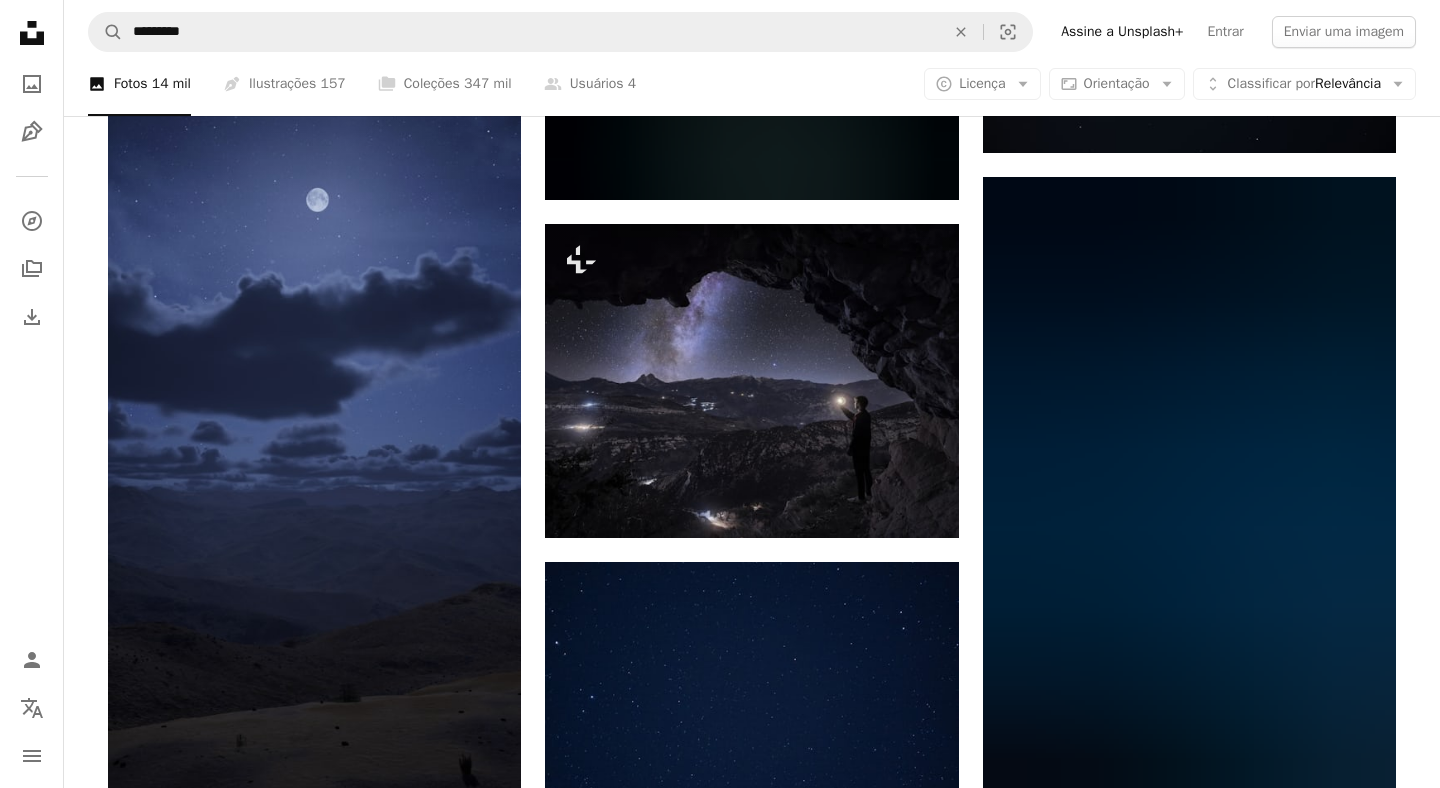 scroll, scrollTop: 43243, scrollLeft: 0, axis: vertical 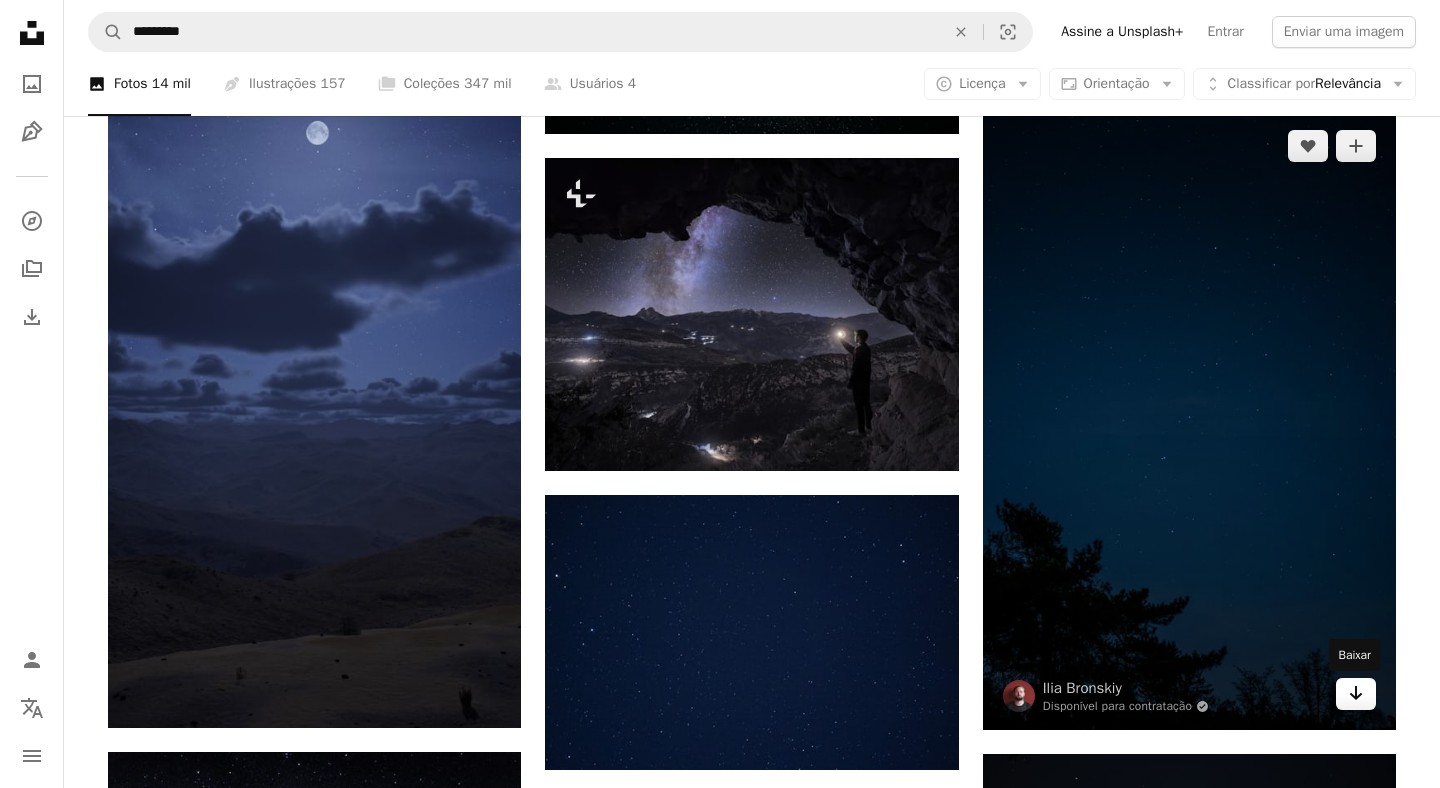 click on "Arrow pointing down" at bounding box center [1356, 694] 